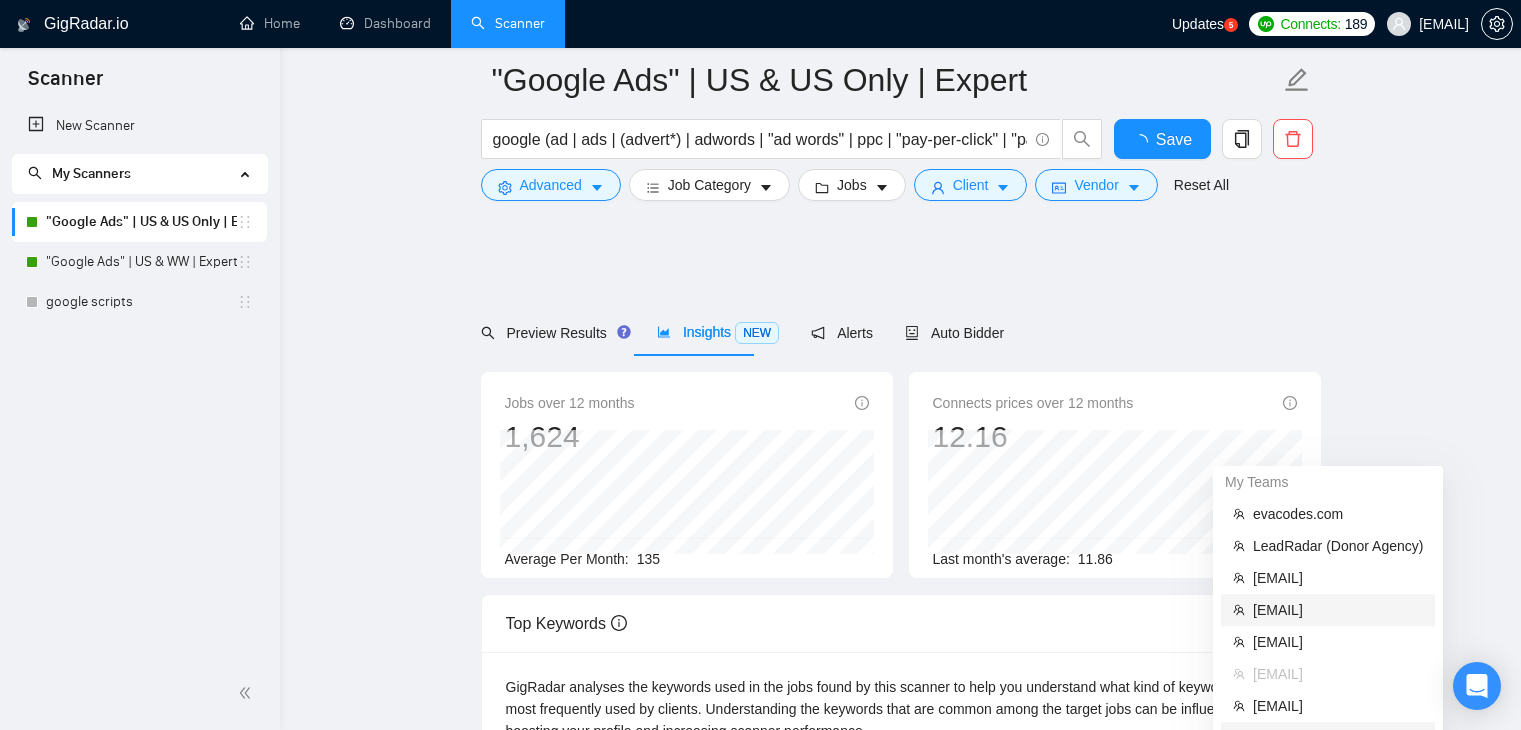 scroll, scrollTop: 405, scrollLeft: 0, axis: vertical 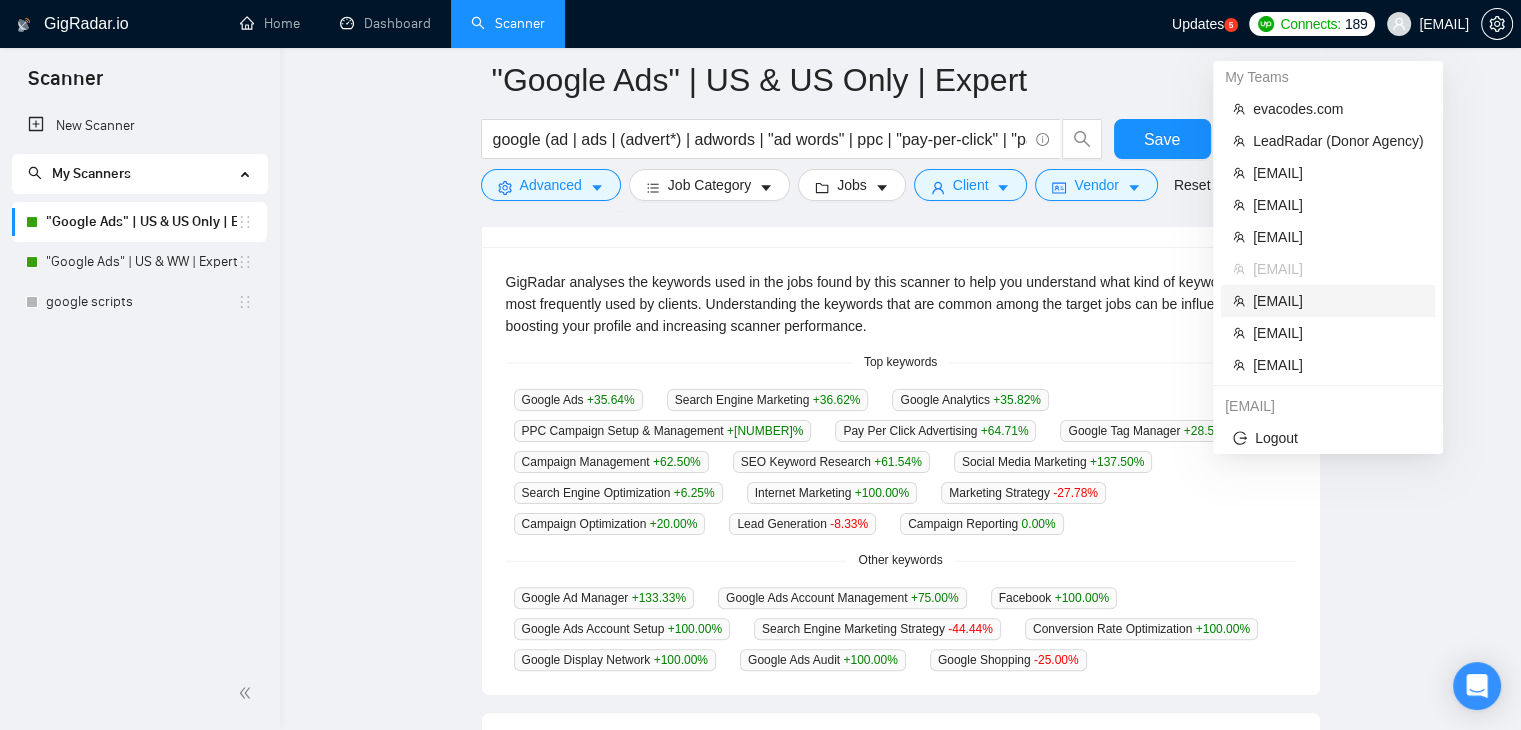 click on "[EMAIL]" at bounding box center (1338, 301) 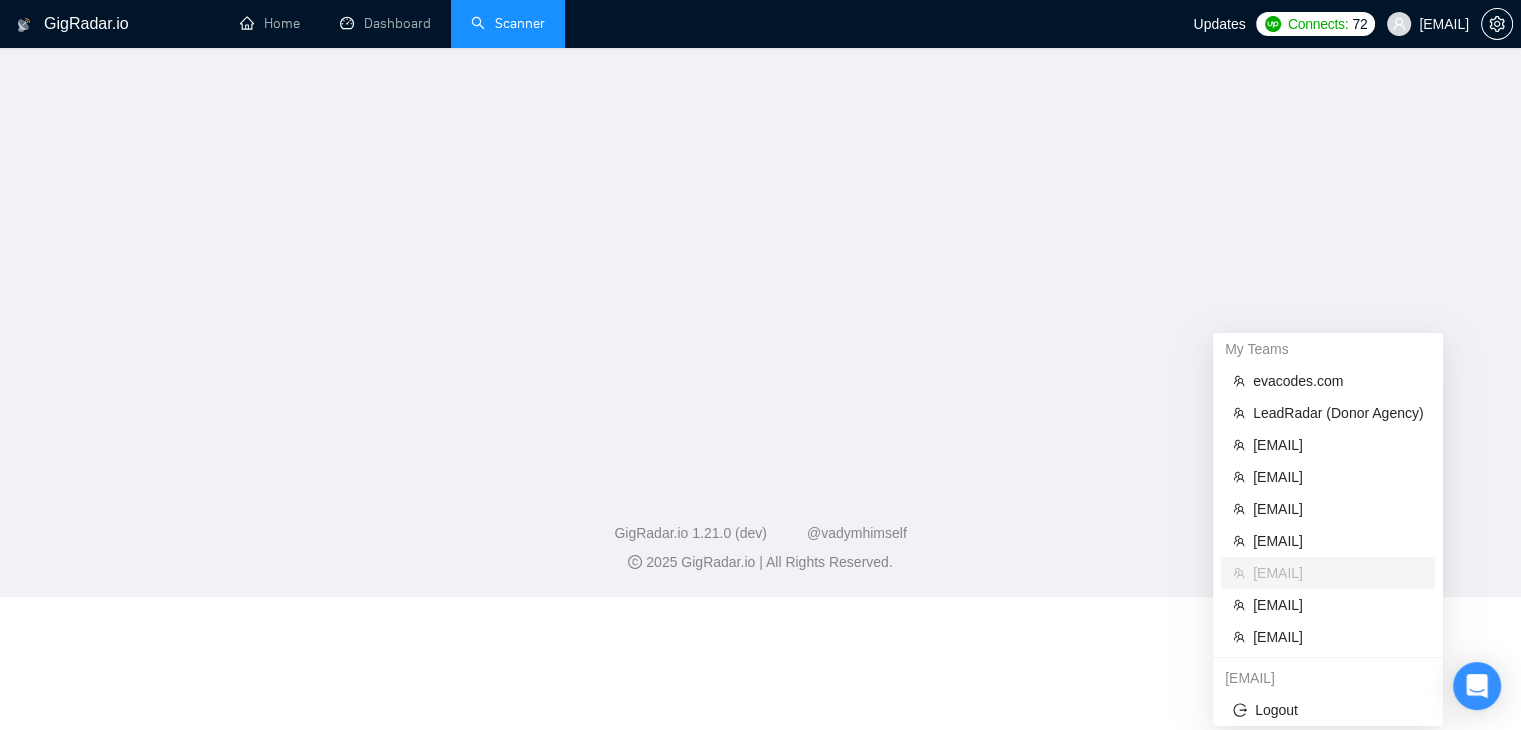 scroll, scrollTop: 0, scrollLeft: 0, axis: both 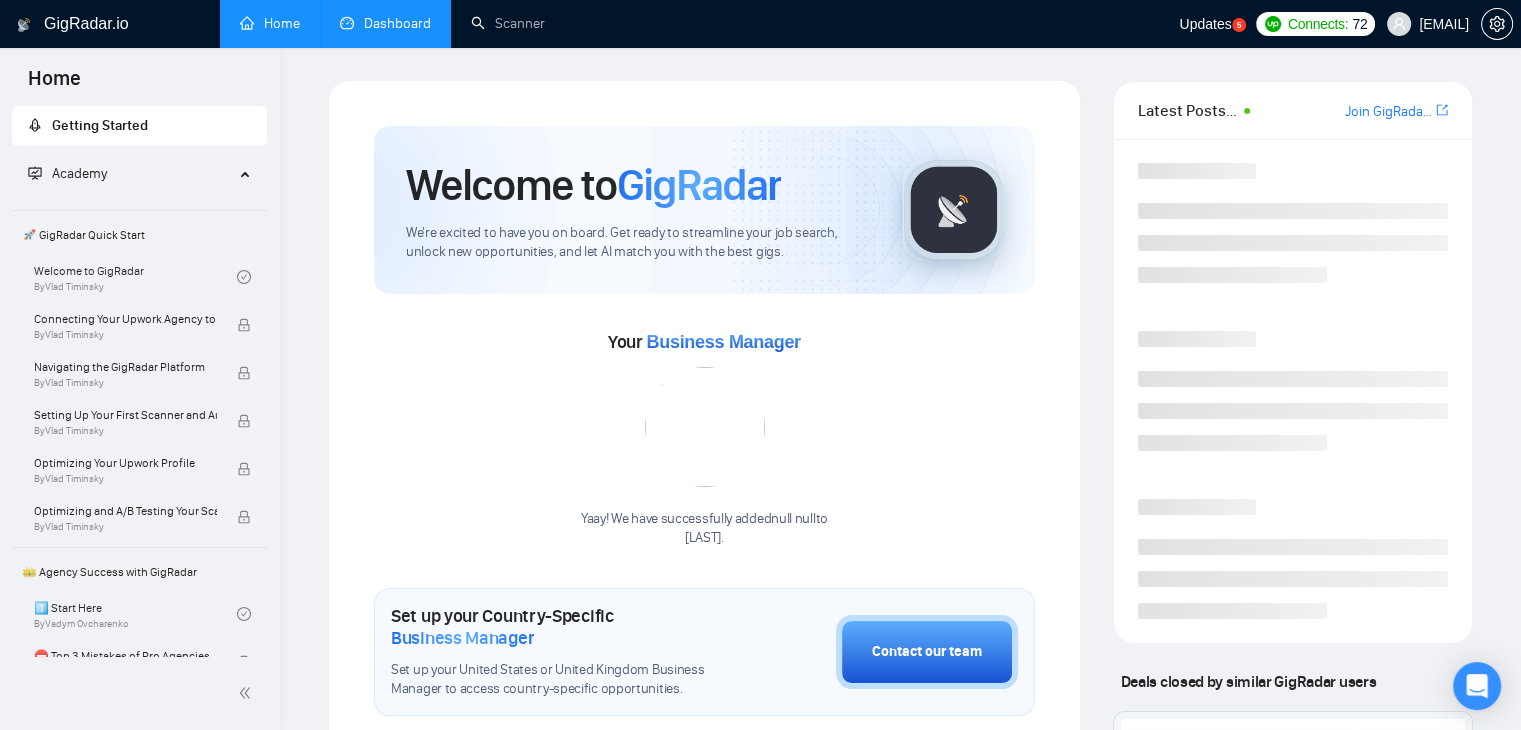click on "Dashboard" at bounding box center (385, 23) 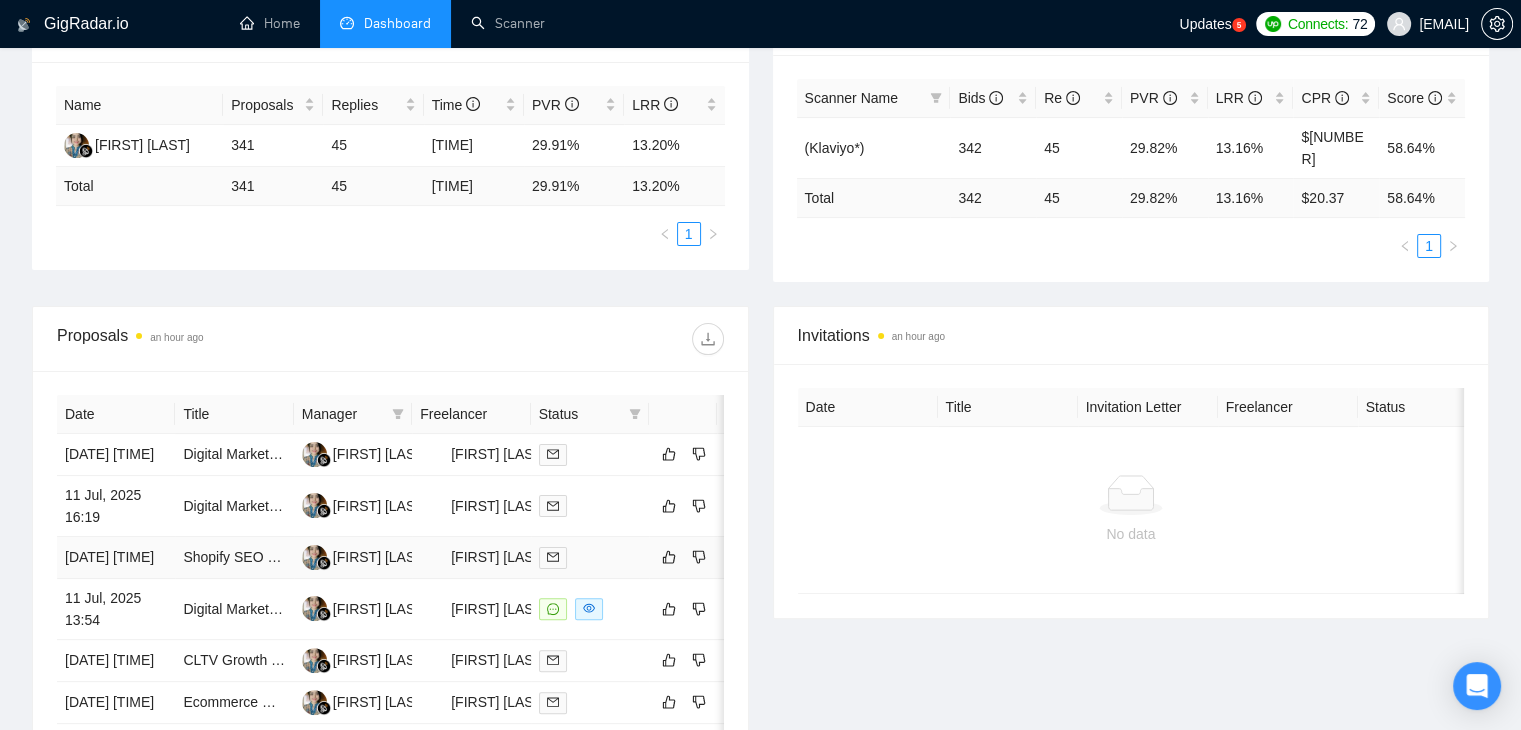 scroll, scrollTop: 400, scrollLeft: 0, axis: vertical 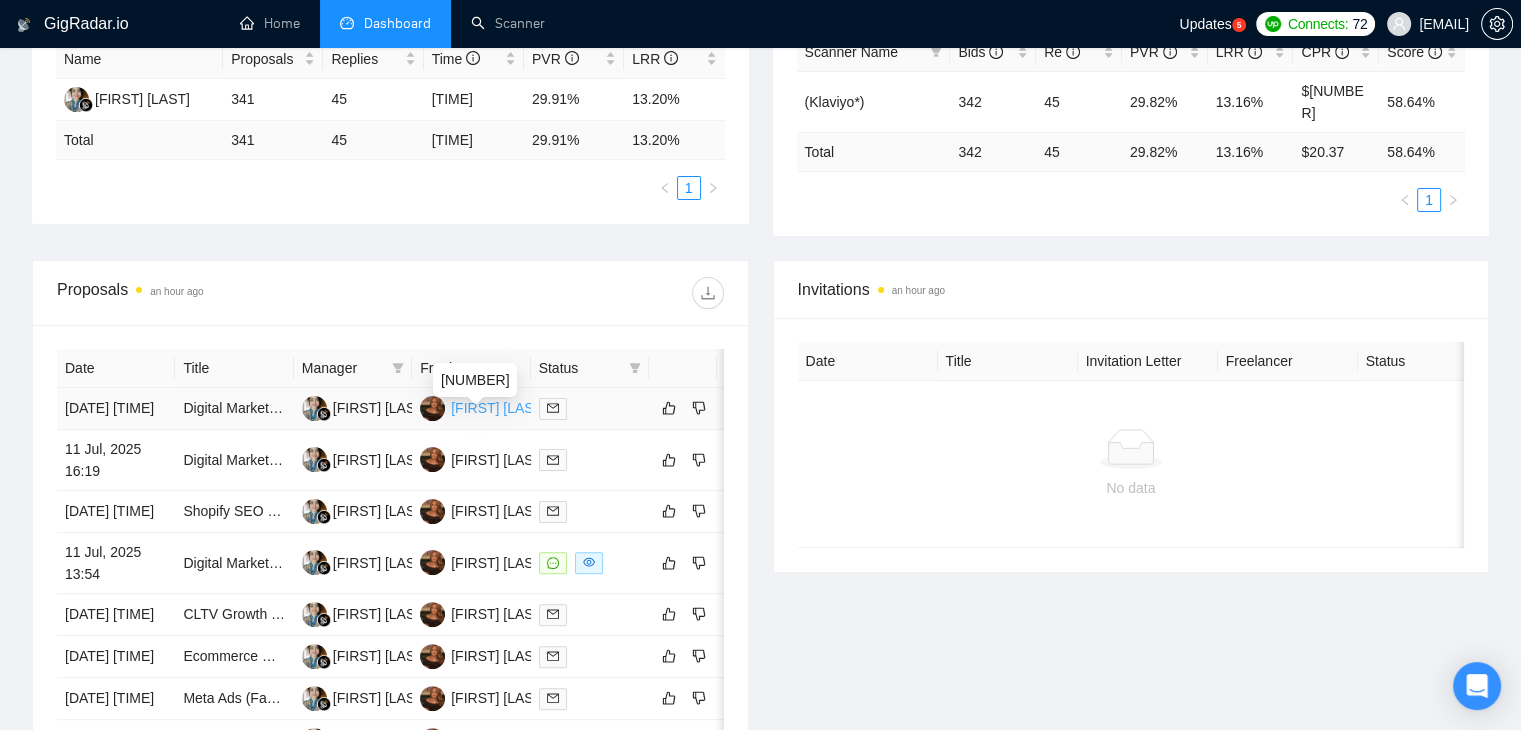 click on "[FIRST] [LAST]" at bounding box center [498, 408] 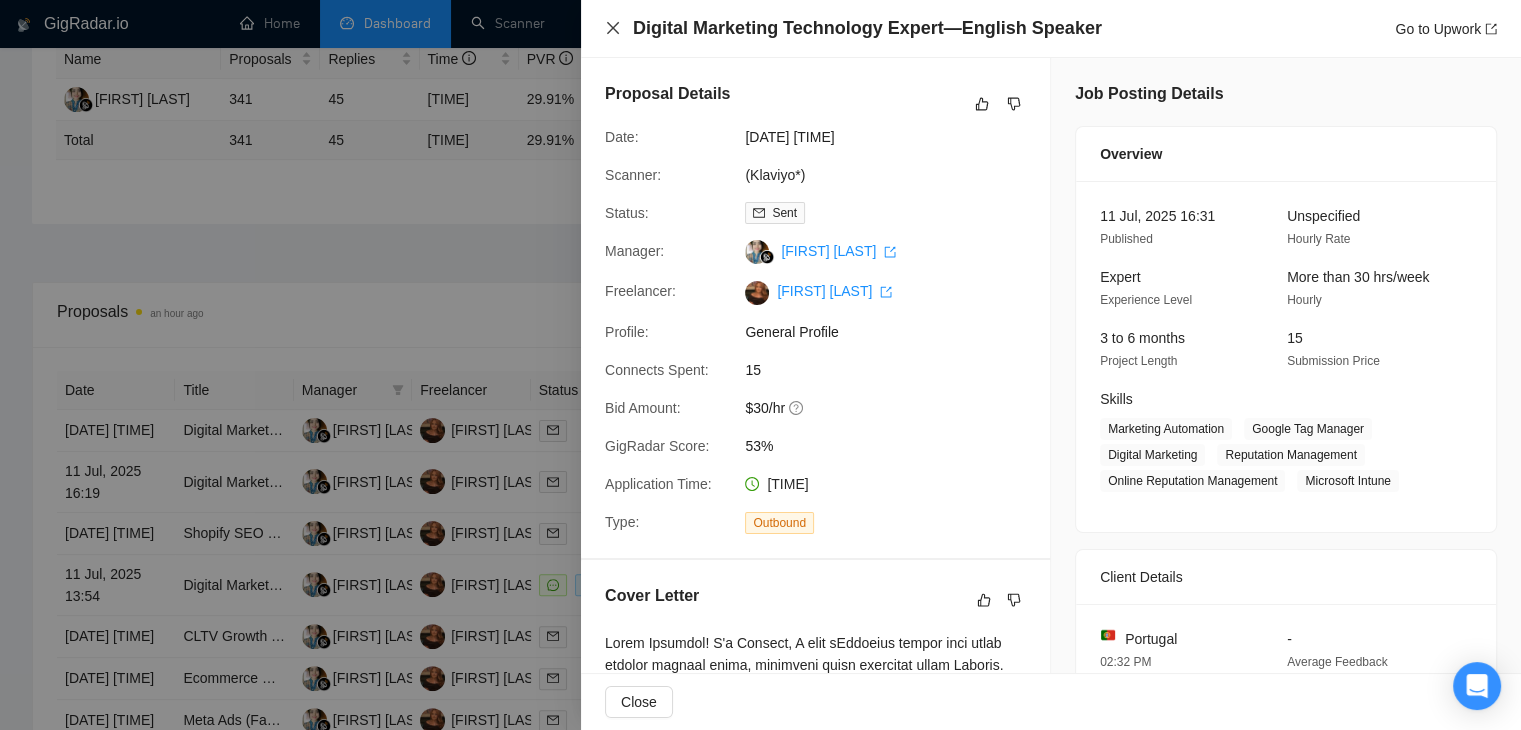 drag, startPoint x: 614, startPoint y: 28, endPoint x: 801, endPoint y: 62, distance: 190.06578 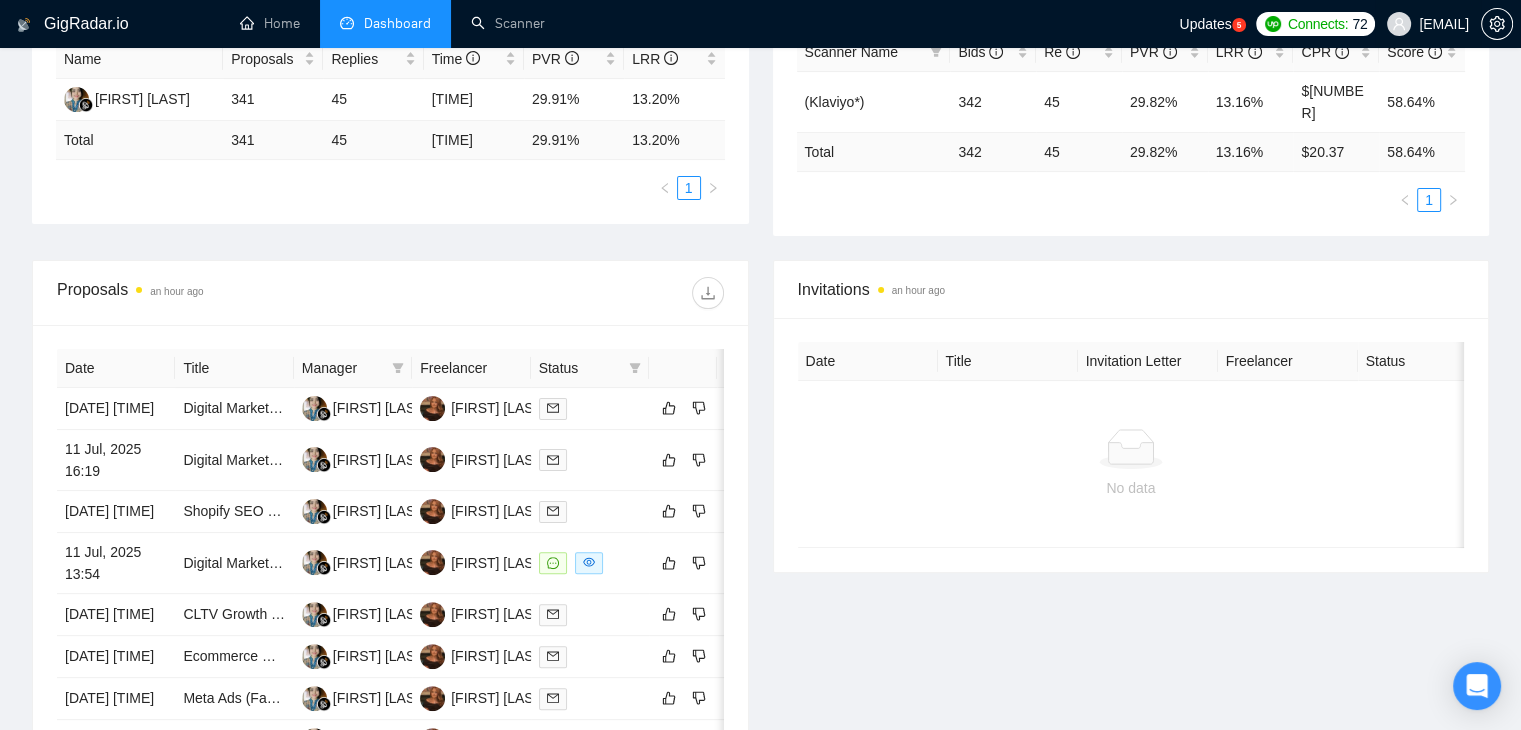 click on "[EMAIL]" at bounding box center [1444, 24] 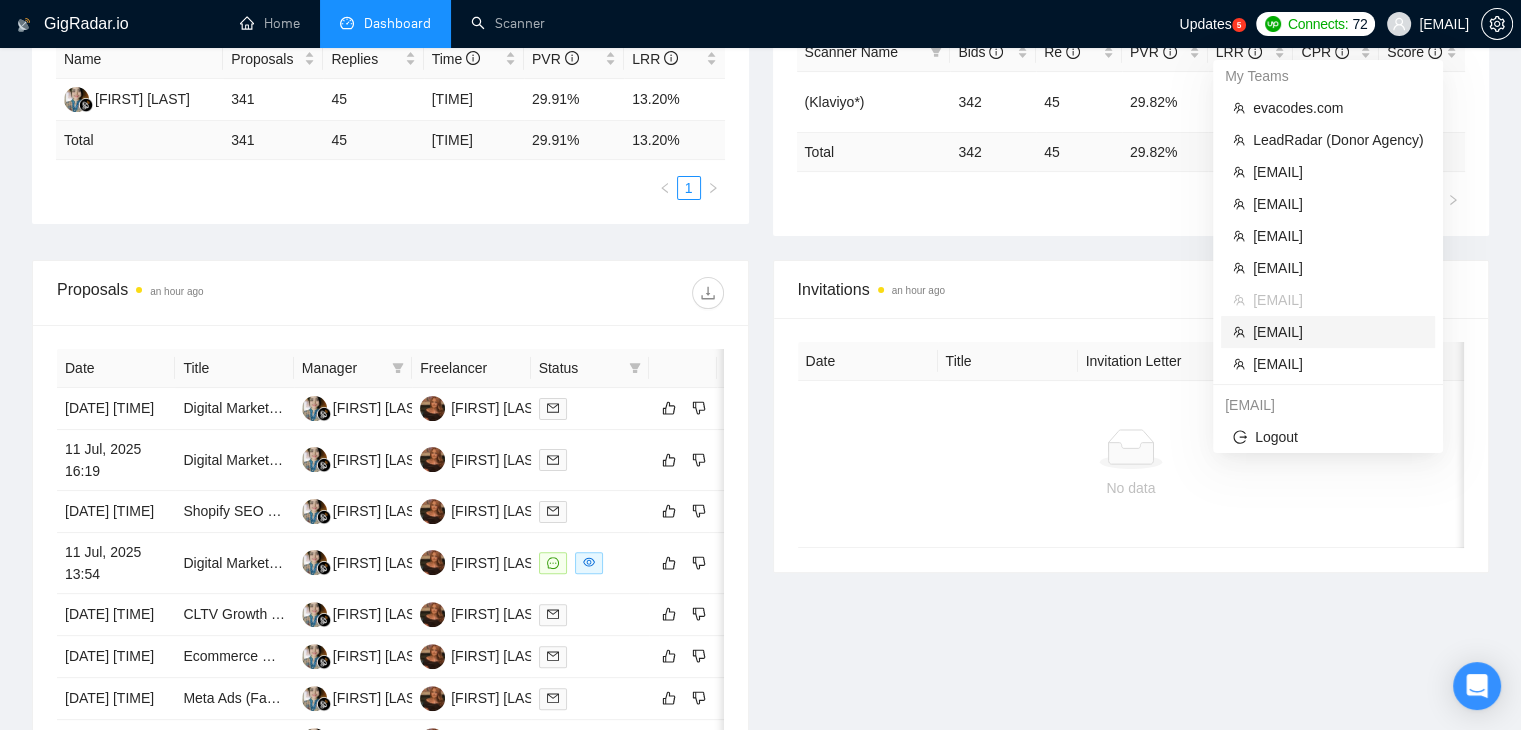 click on "[EMAIL]" at bounding box center (1338, 332) 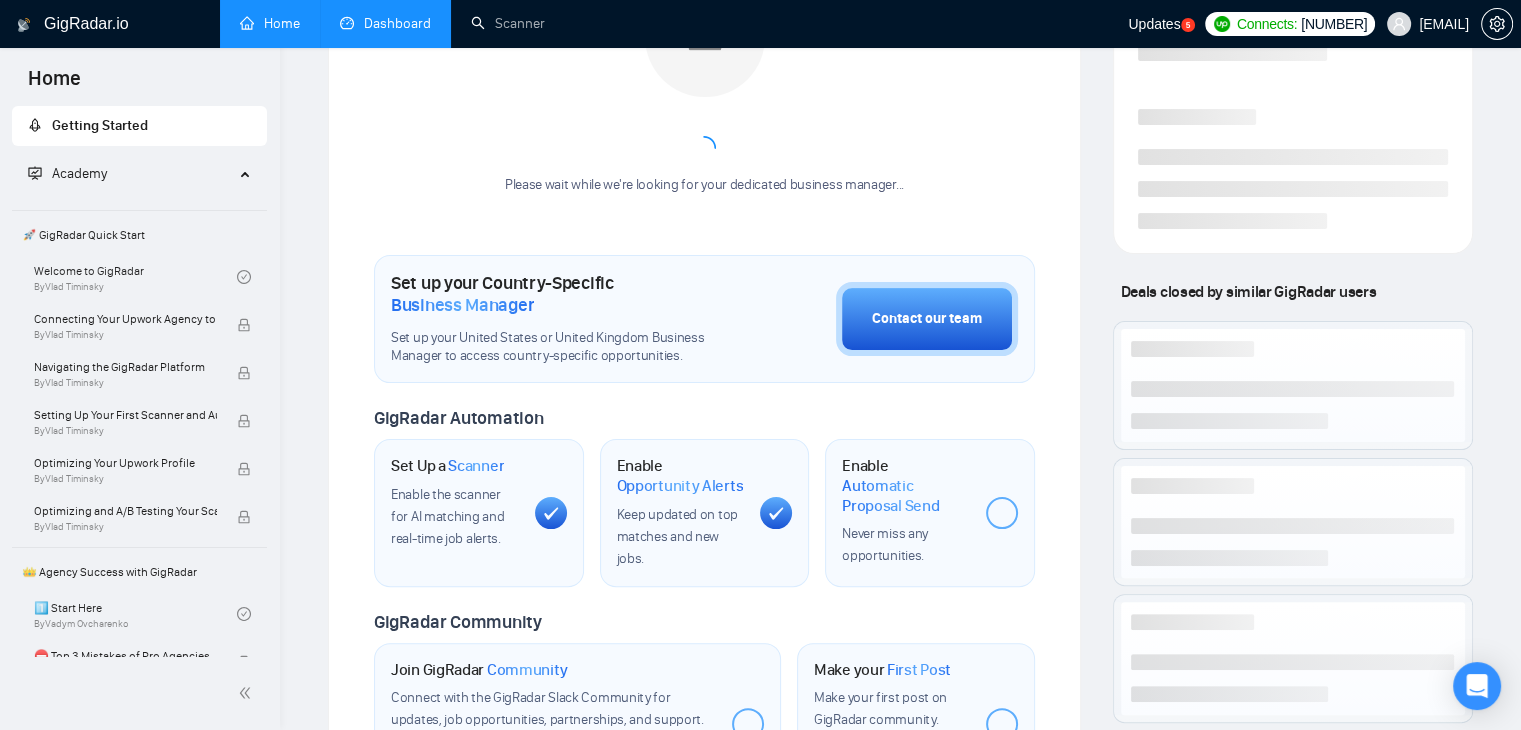 scroll, scrollTop: 80, scrollLeft: 0, axis: vertical 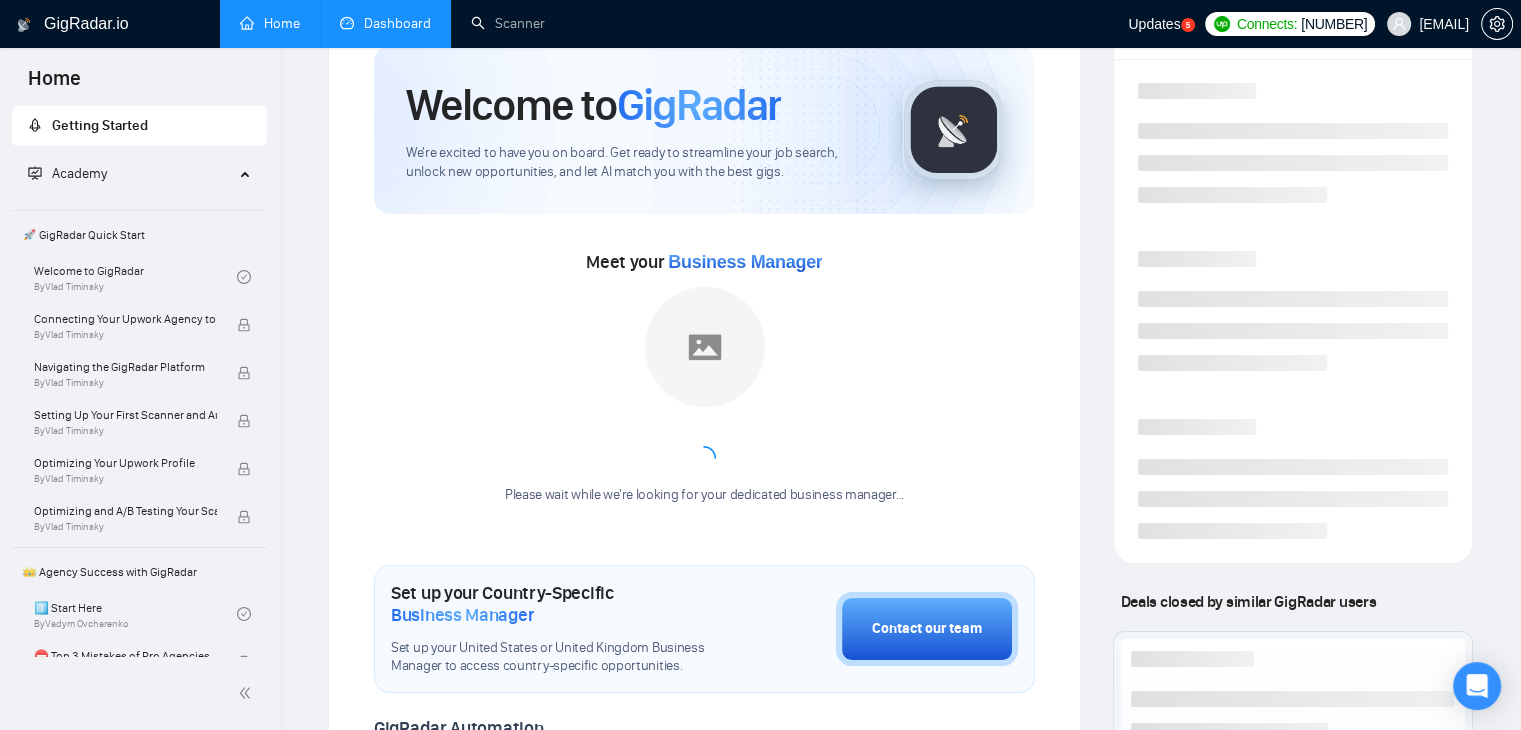click on "Dashboard" at bounding box center [385, 23] 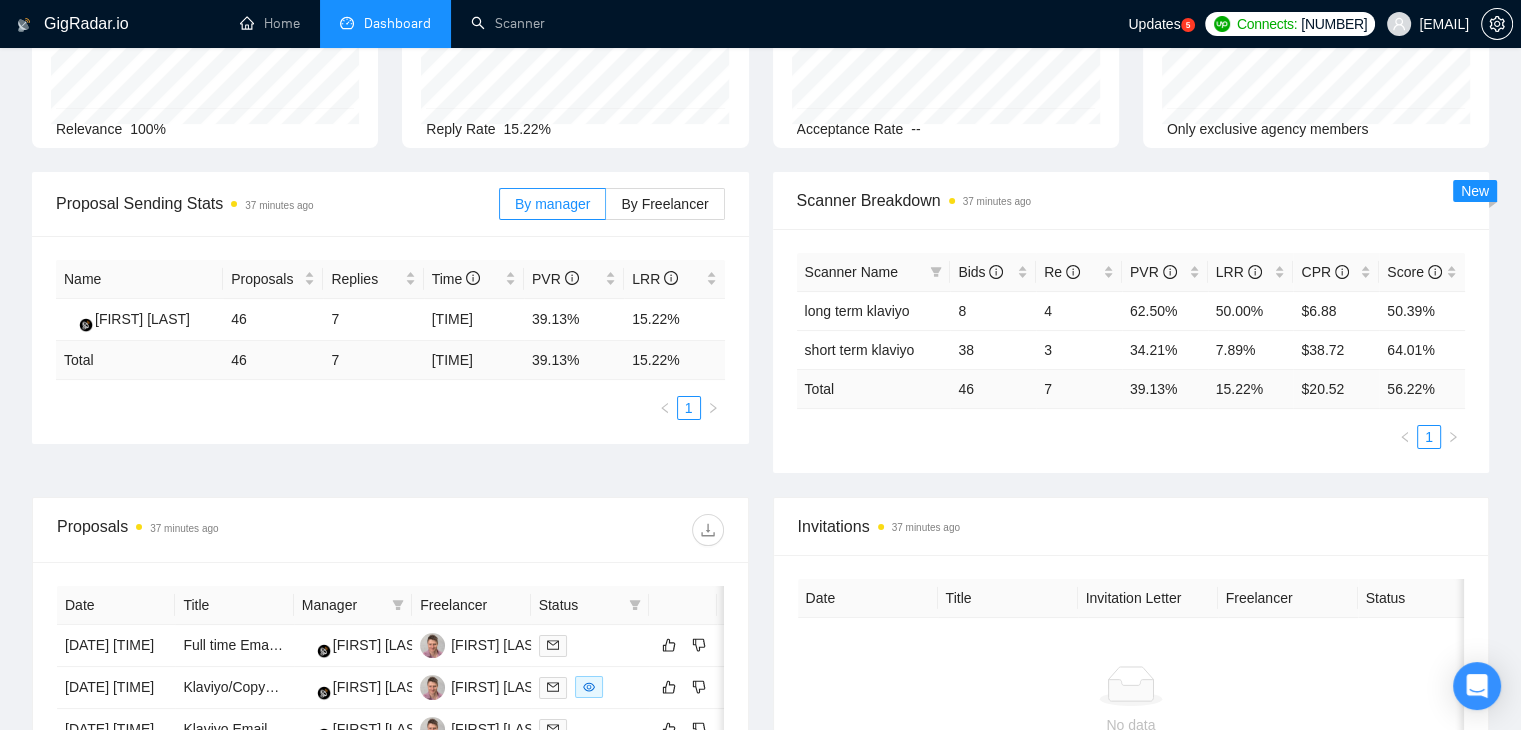 scroll, scrollTop: 80, scrollLeft: 0, axis: vertical 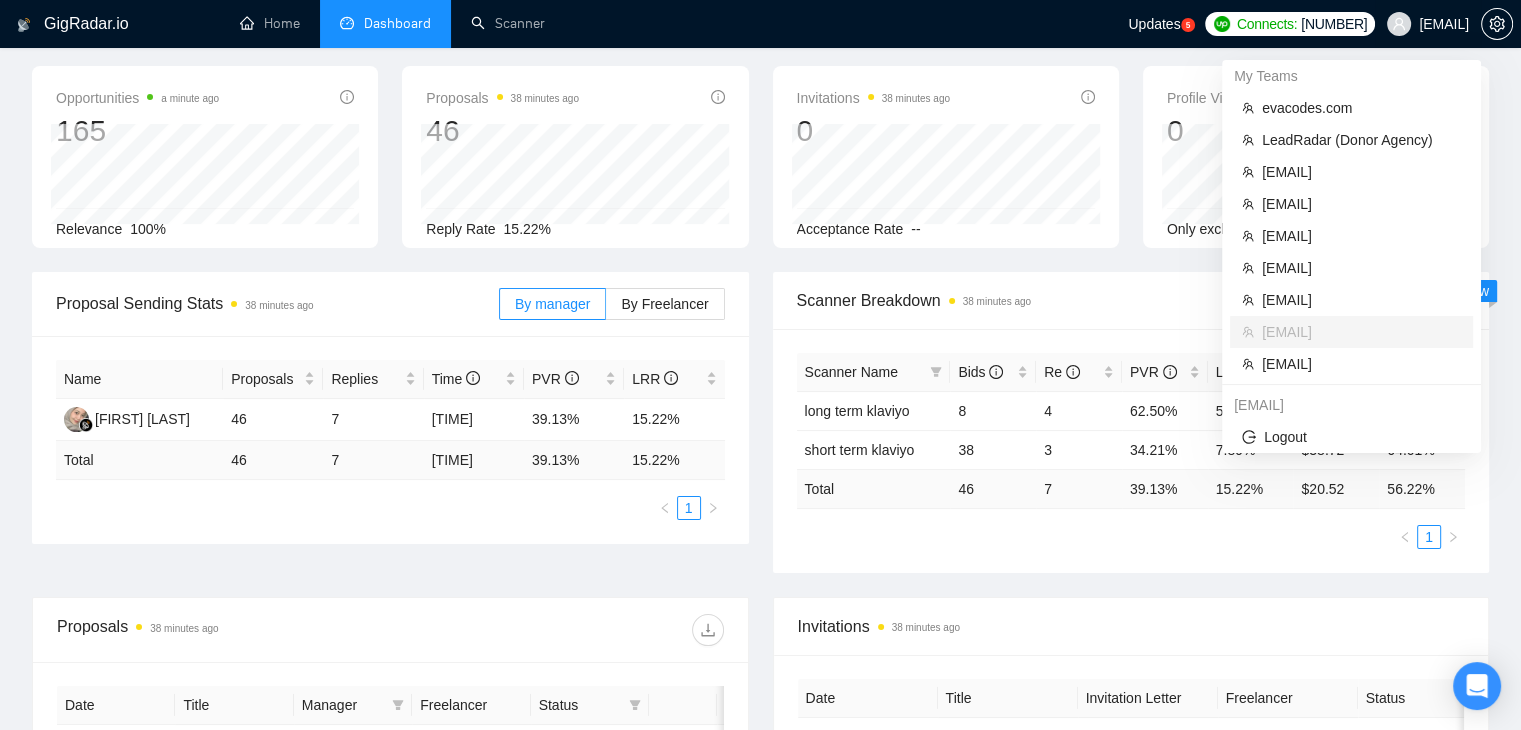 click on "[EMAIL]" at bounding box center [1444, 24] 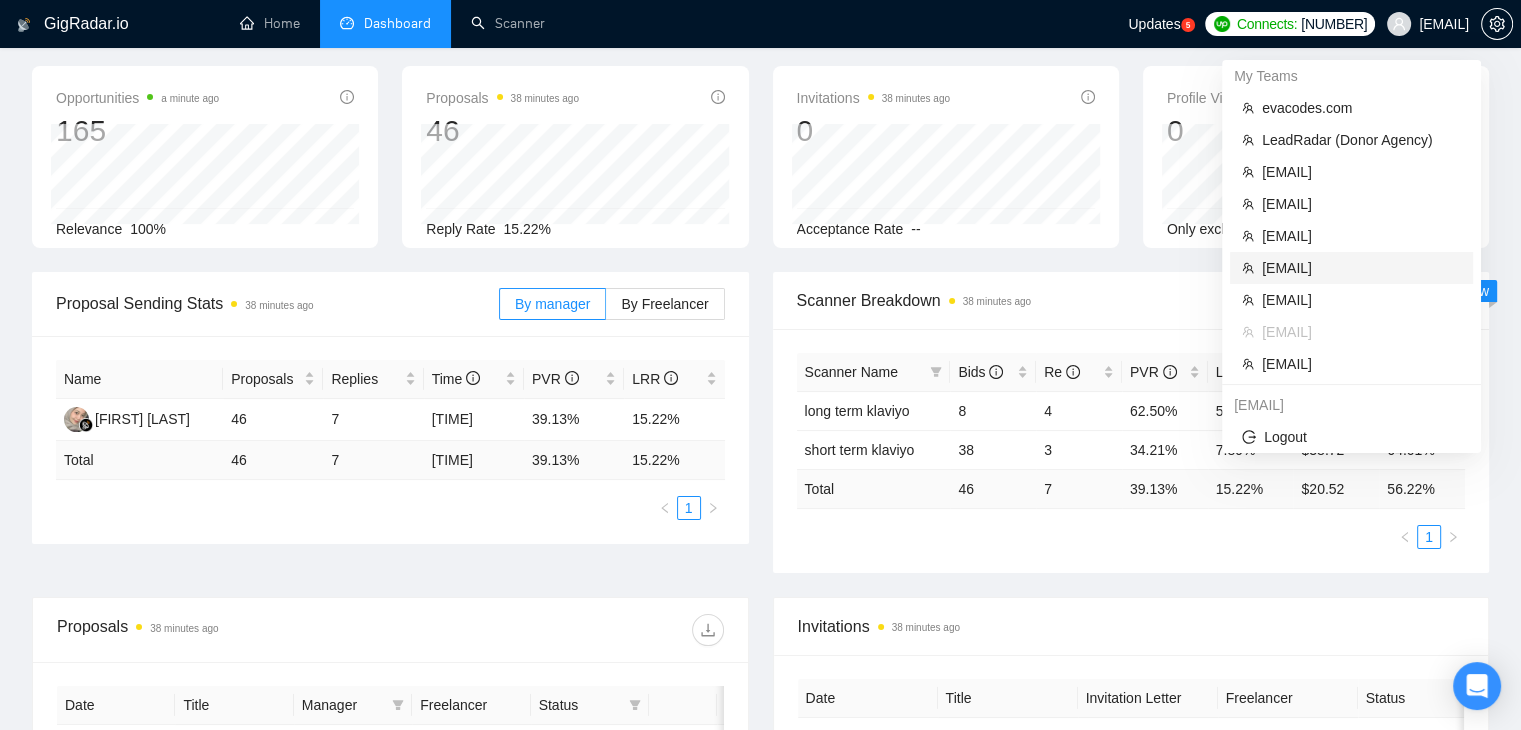 click on "[EMAIL]" at bounding box center [1361, 268] 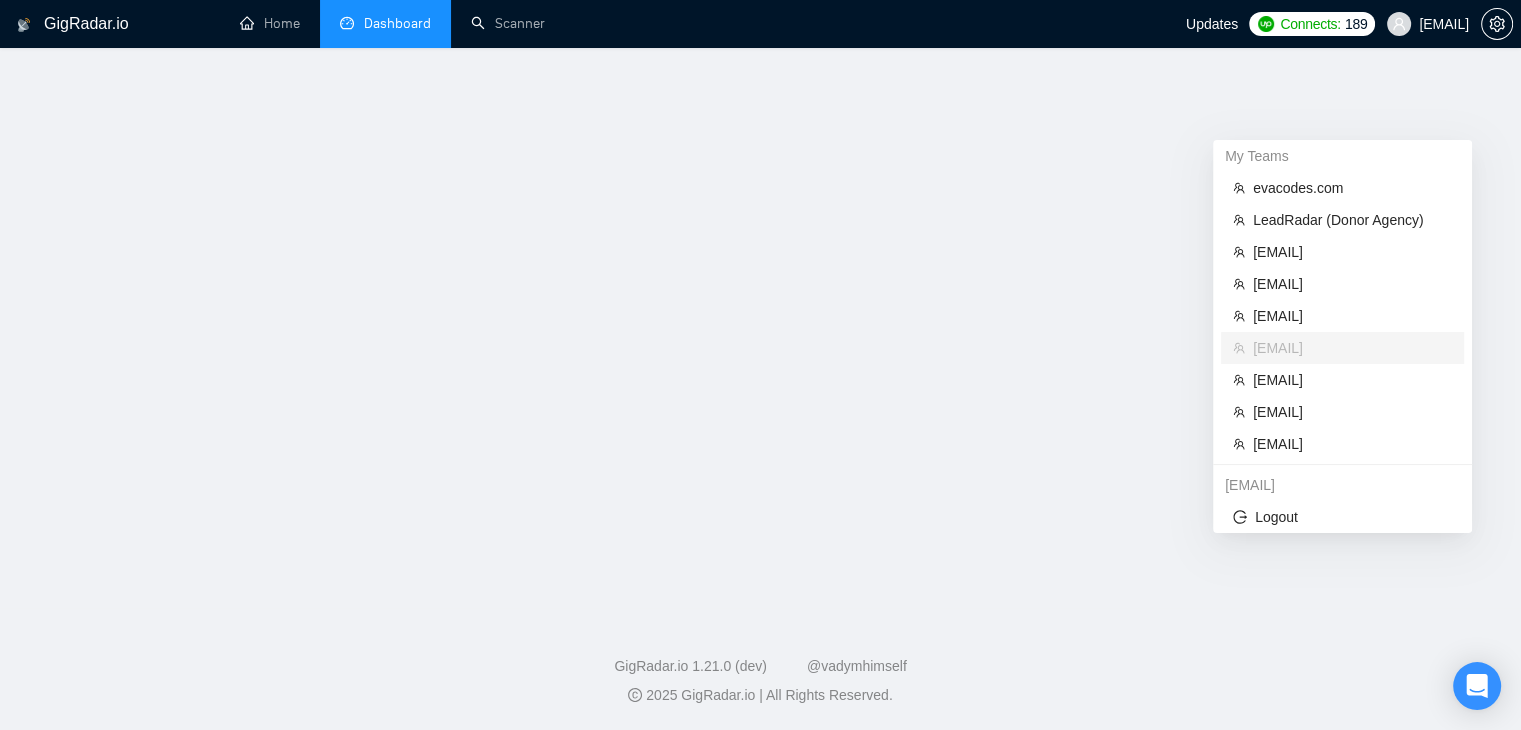 scroll, scrollTop: 0, scrollLeft: 0, axis: both 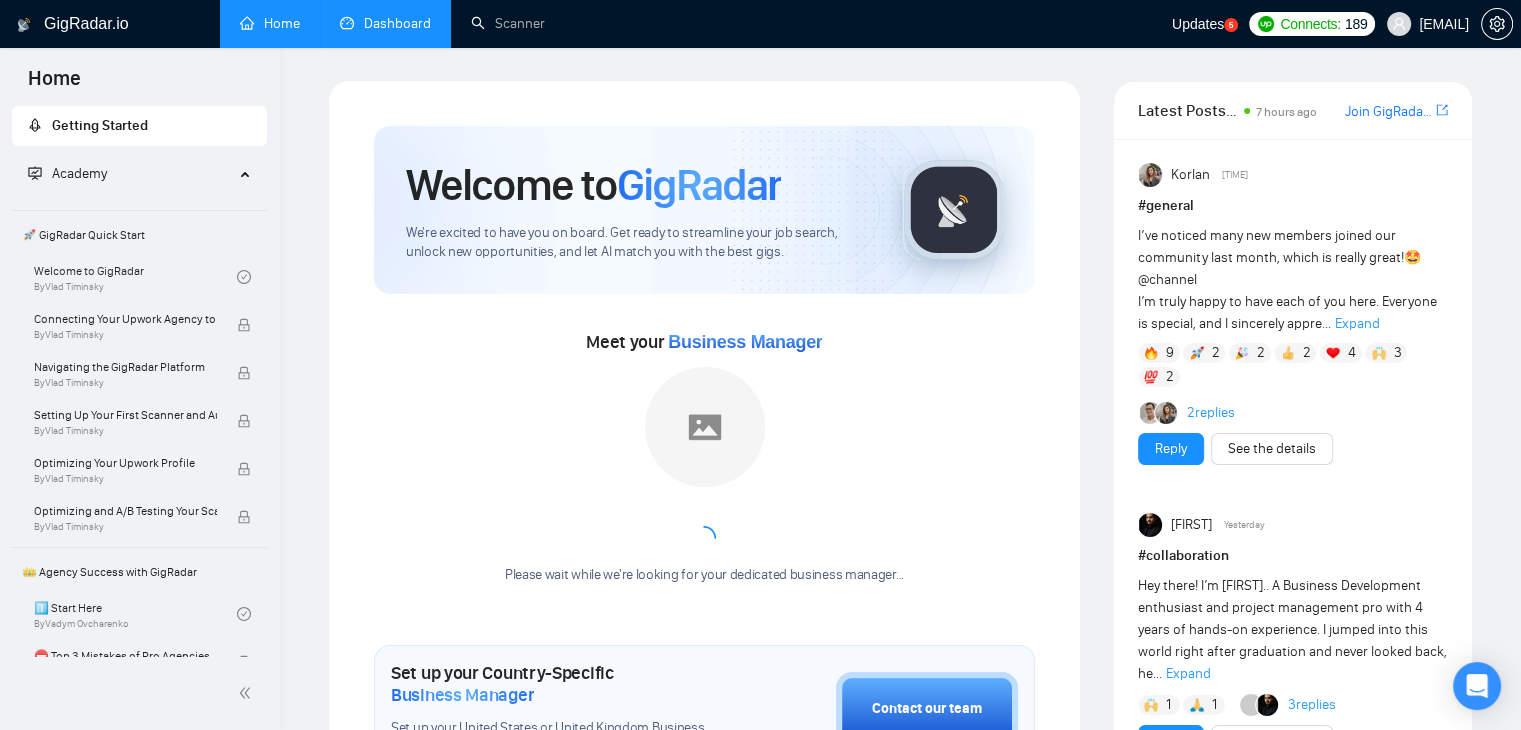 click on "Dashboard" at bounding box center [385, 23] 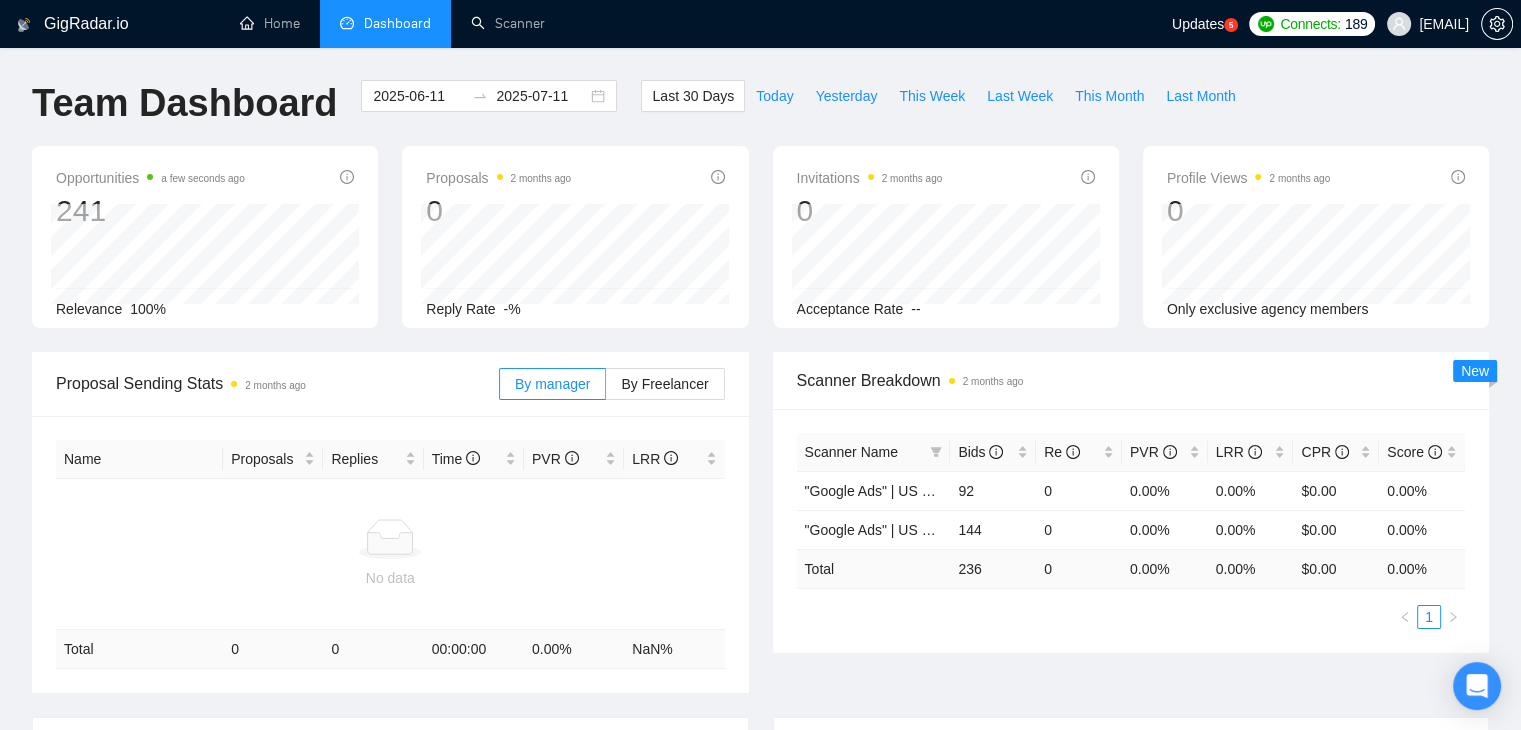 scroll, scrollTop: 100, scrollLeft: 0, axis: vertical 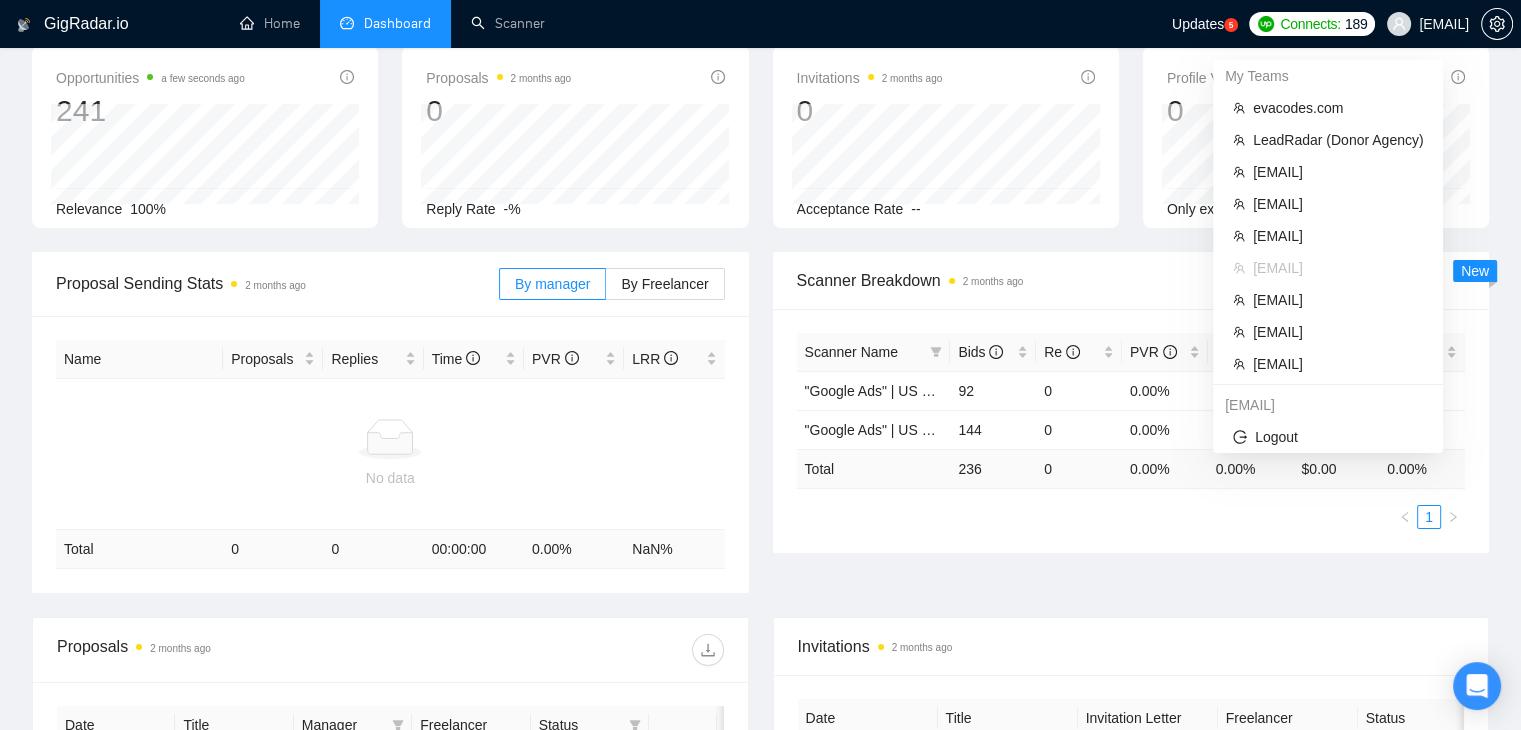 click on "[EMAIL]" at bounding box center (1444, 24) 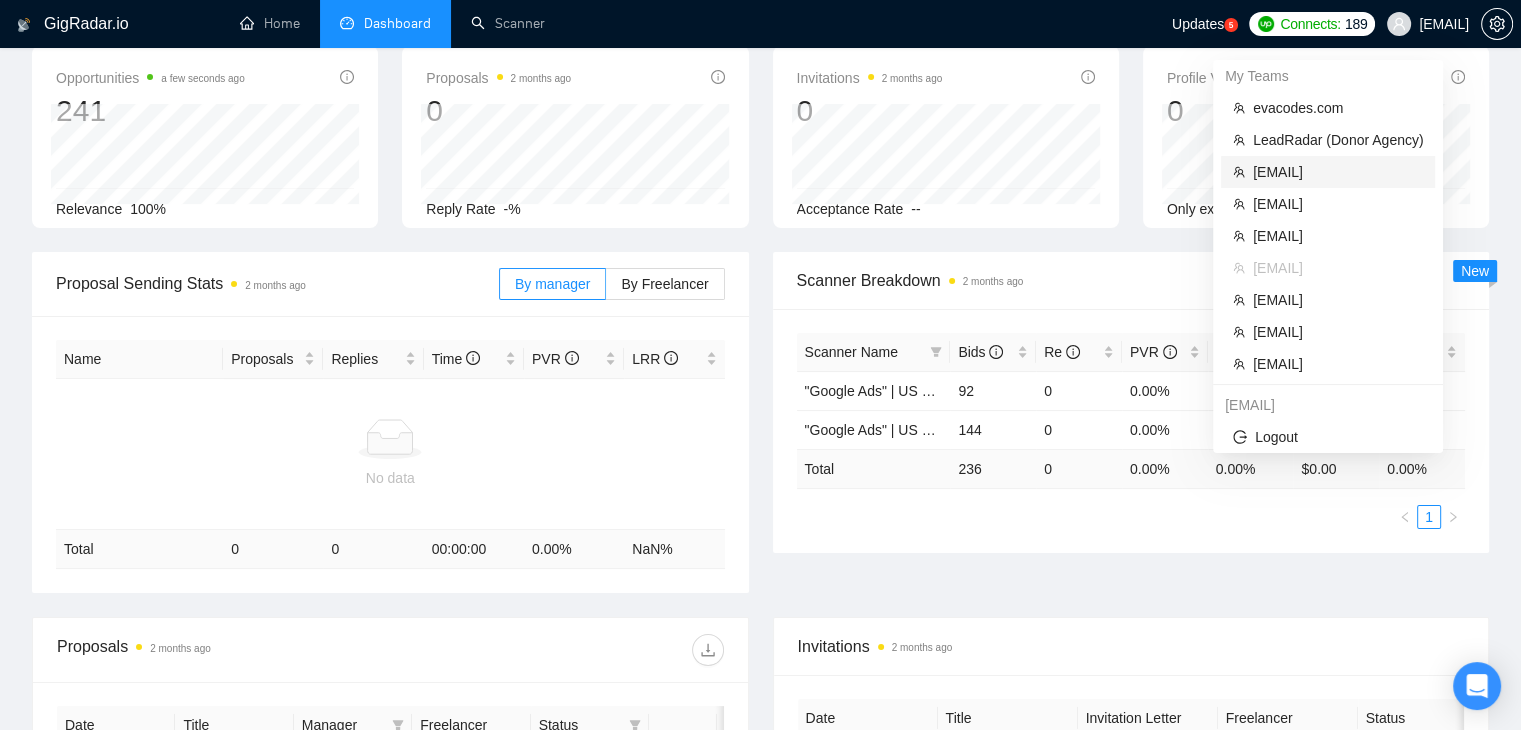 click on "[EMAIL]" at bounding box center [1338, 172] 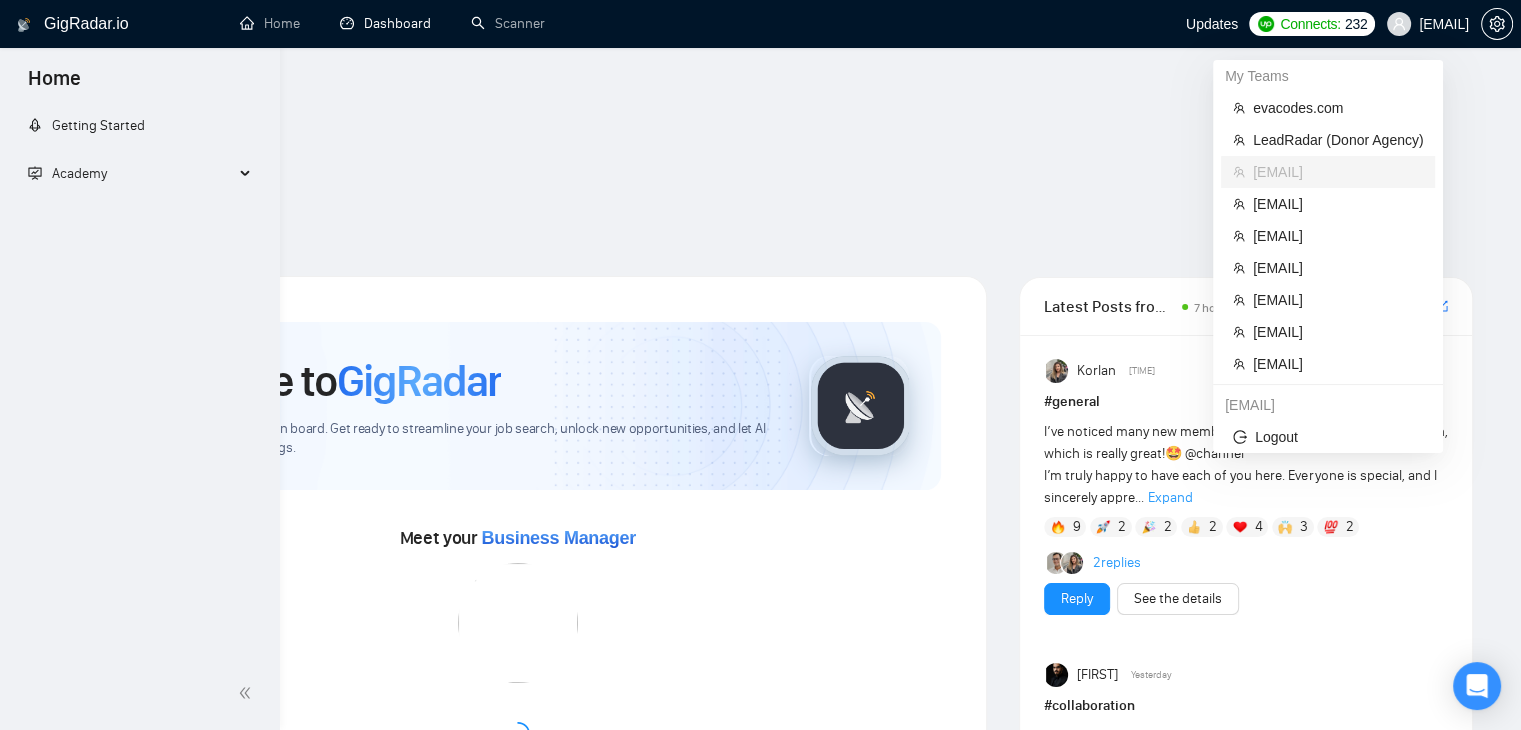 scroll, scrollTop: 0, scrollLeft: 0, axis: both 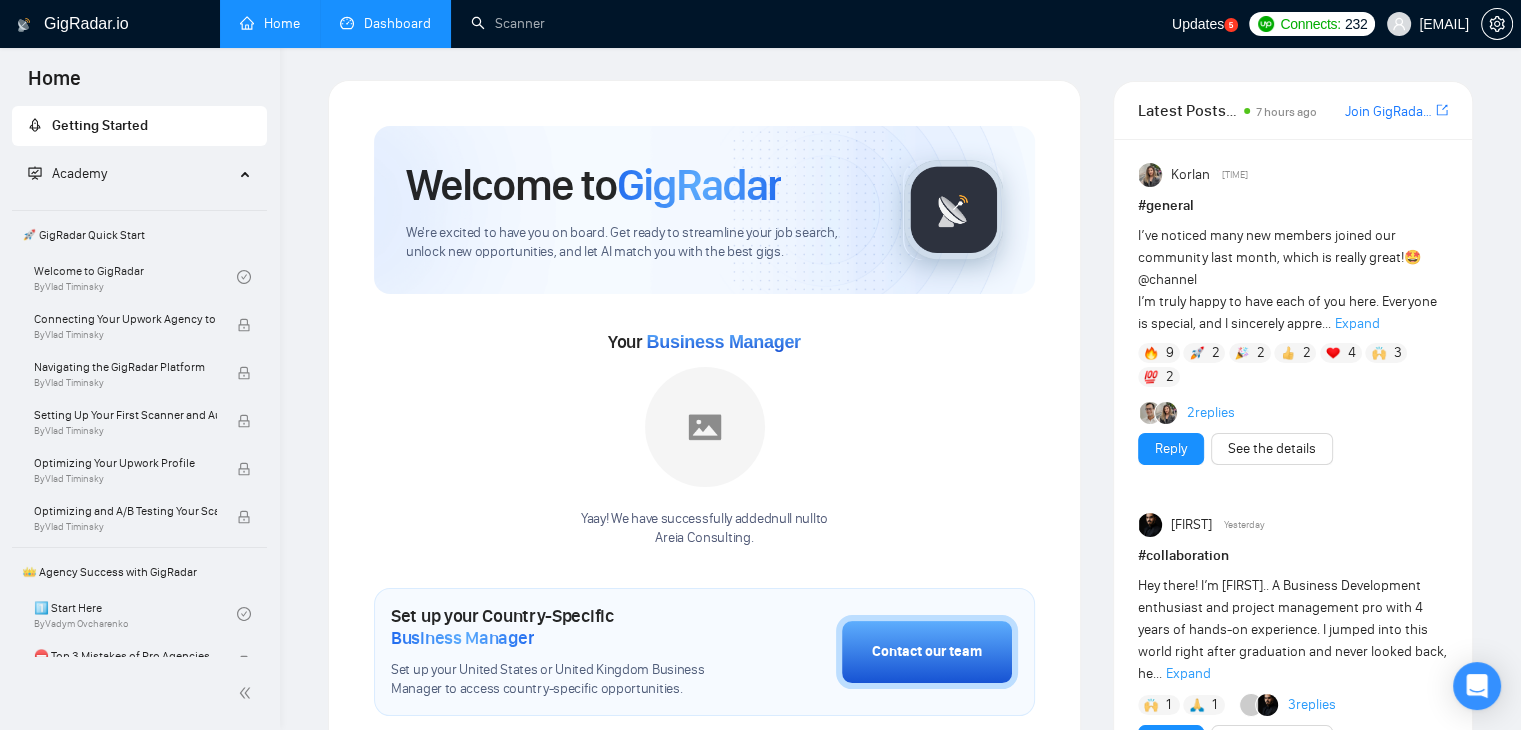 click on "Dashboard" at bounding box center (385, 23) 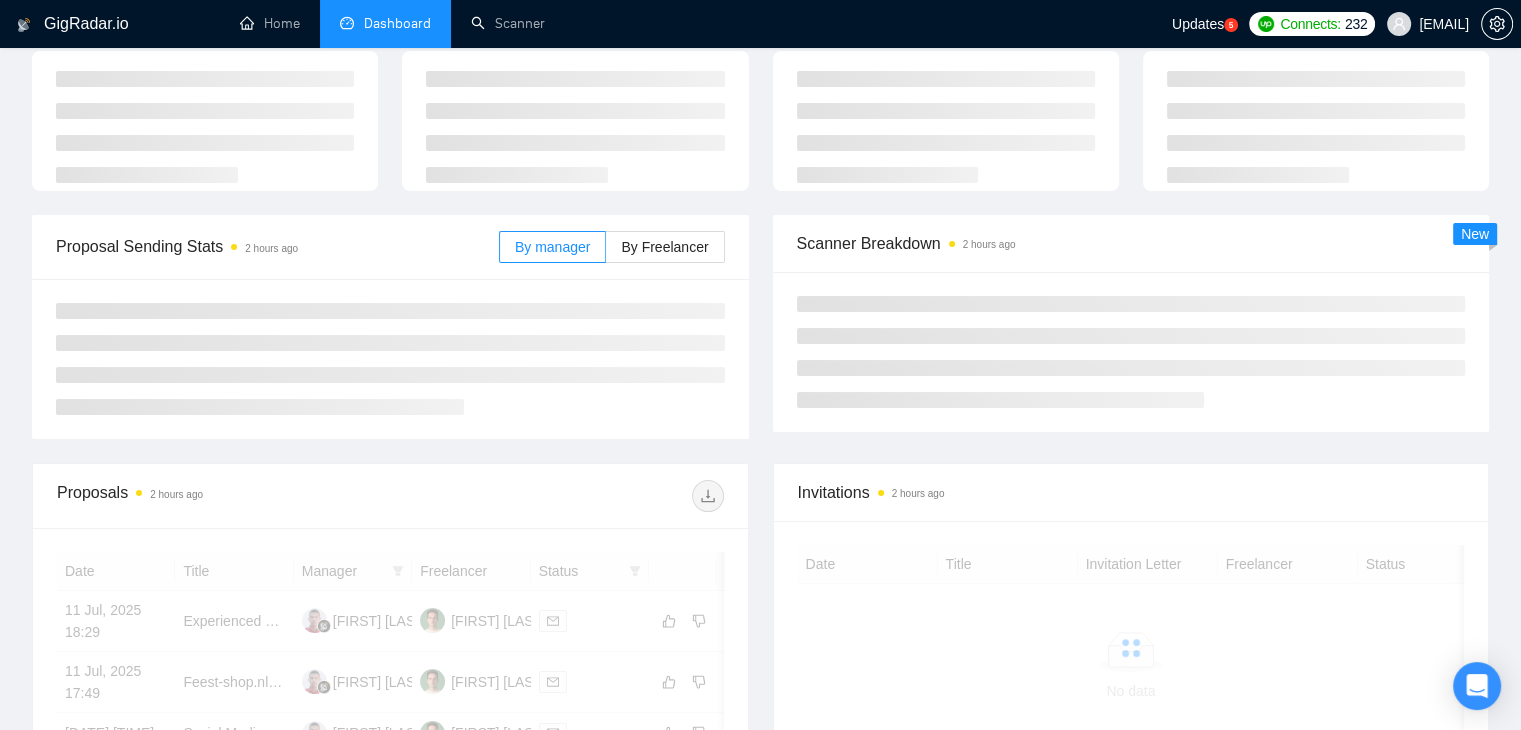 scroll, scrollTop: 200, scrollLeft: 0, axis: vertical 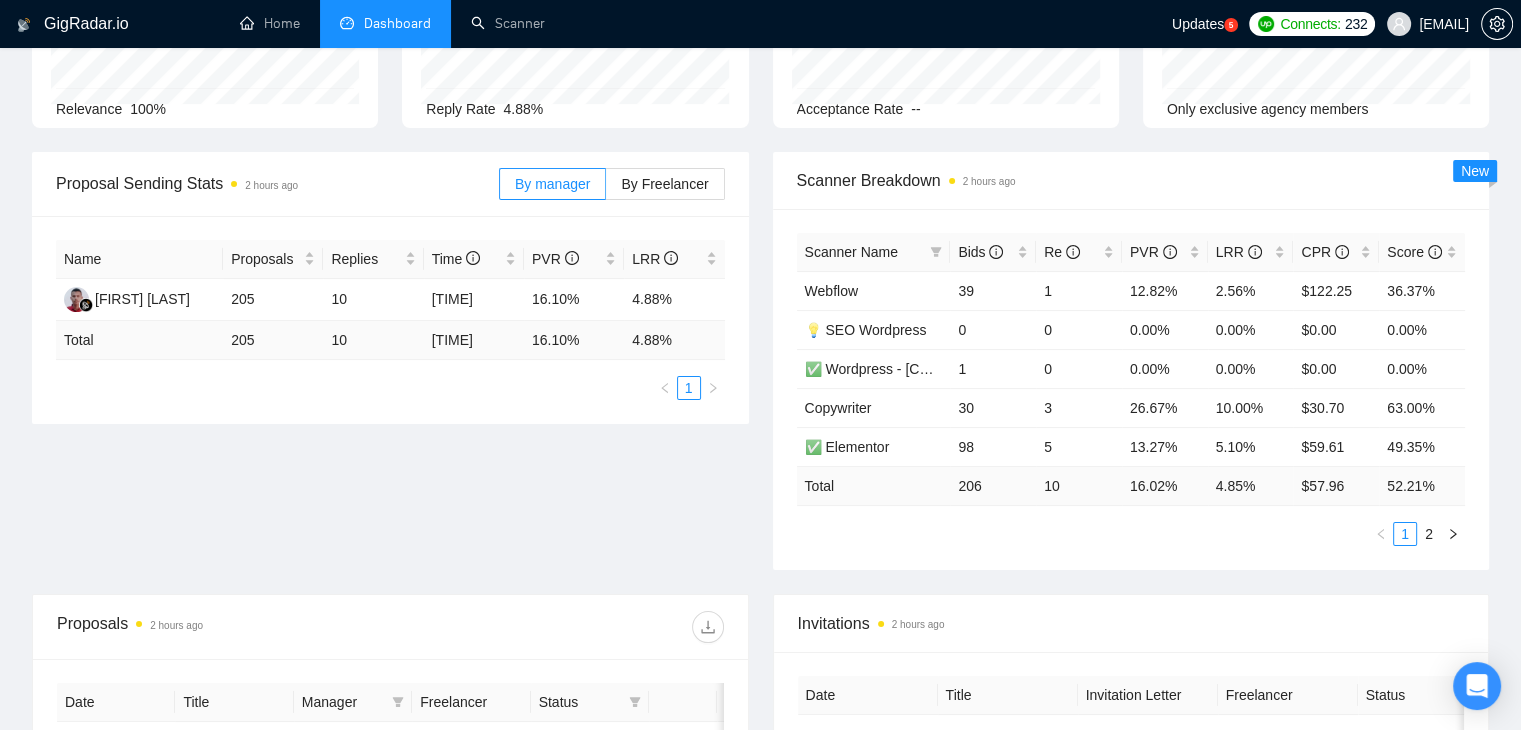 click on "Scanner Name" at bounding box center (851, 252) 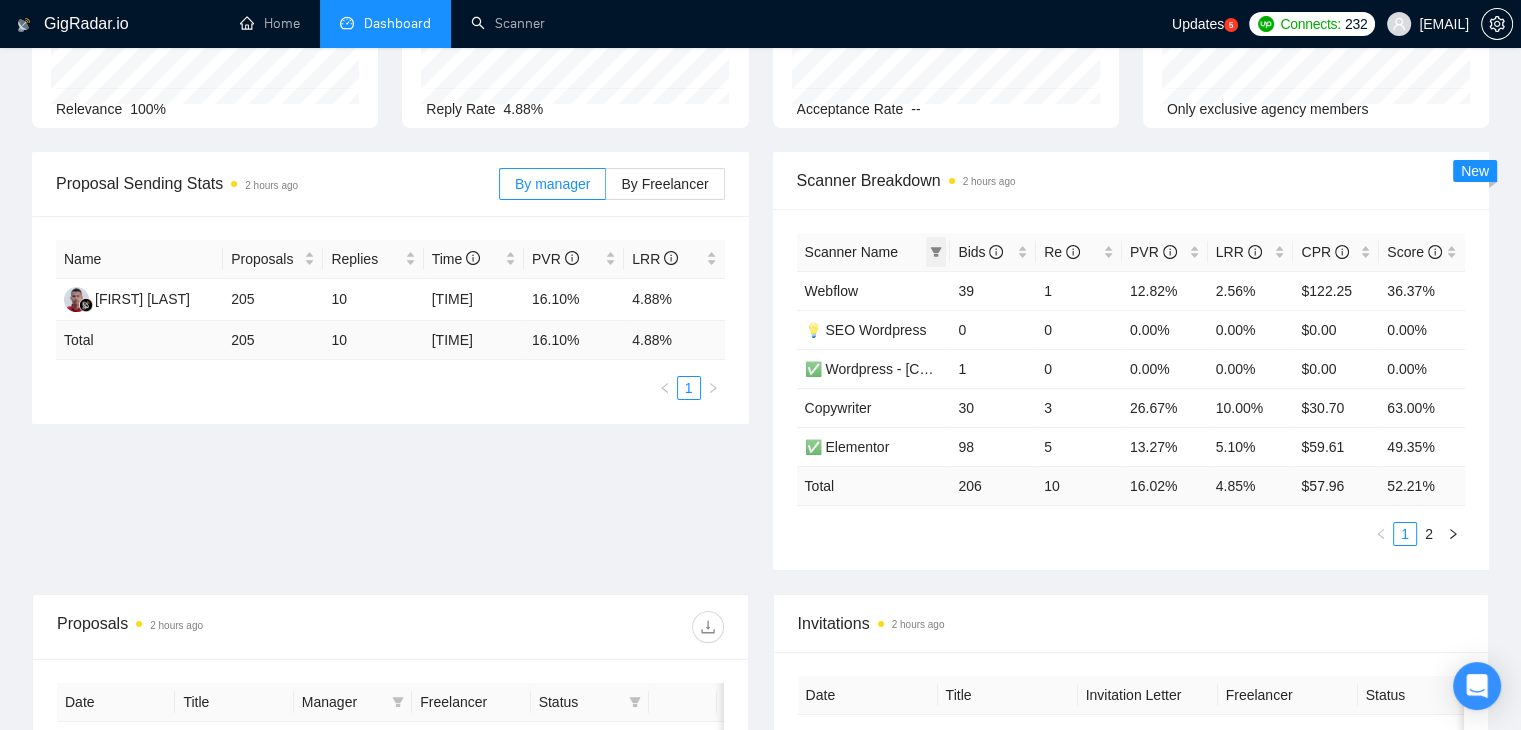click 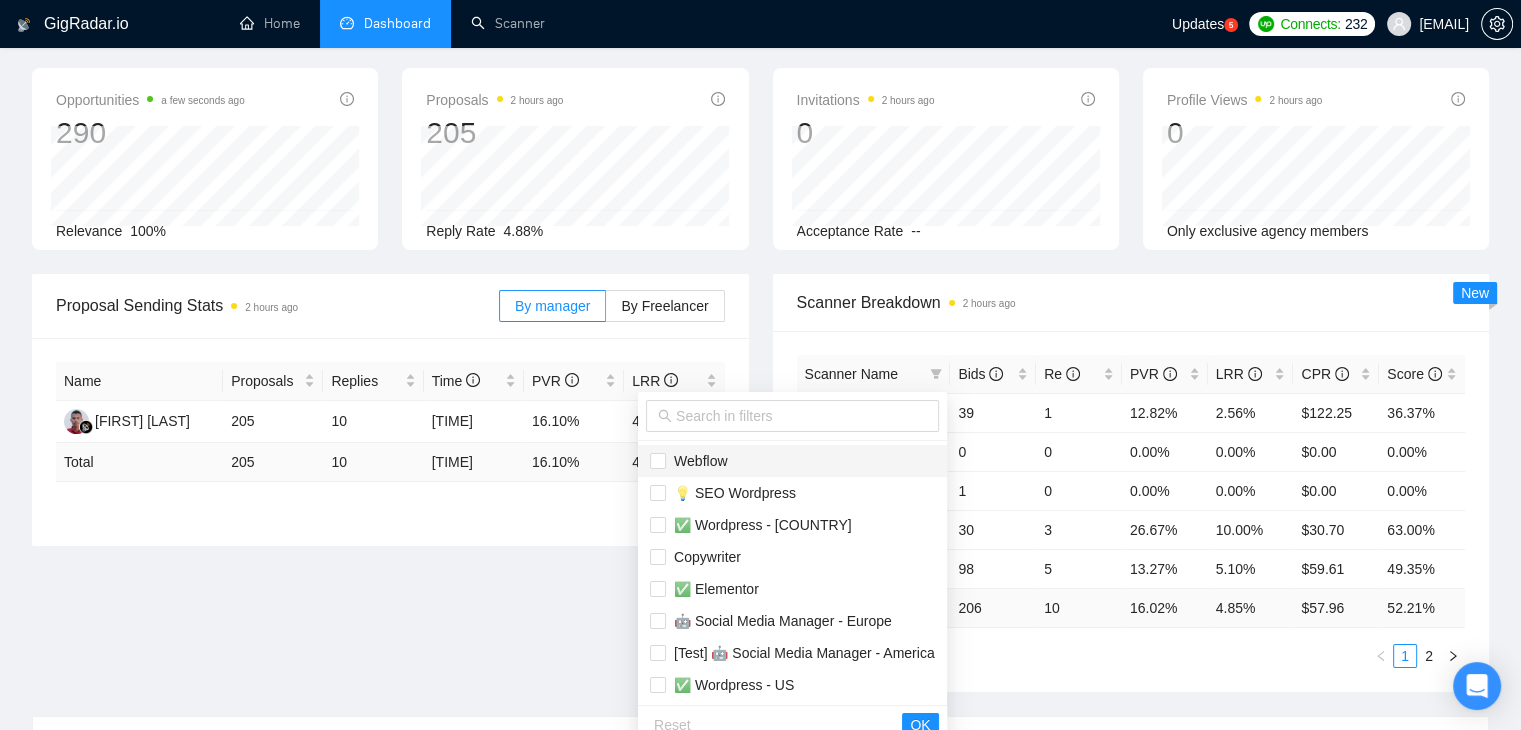 scroll, scrollTop: 0, scrollLeft: 0, axis: both 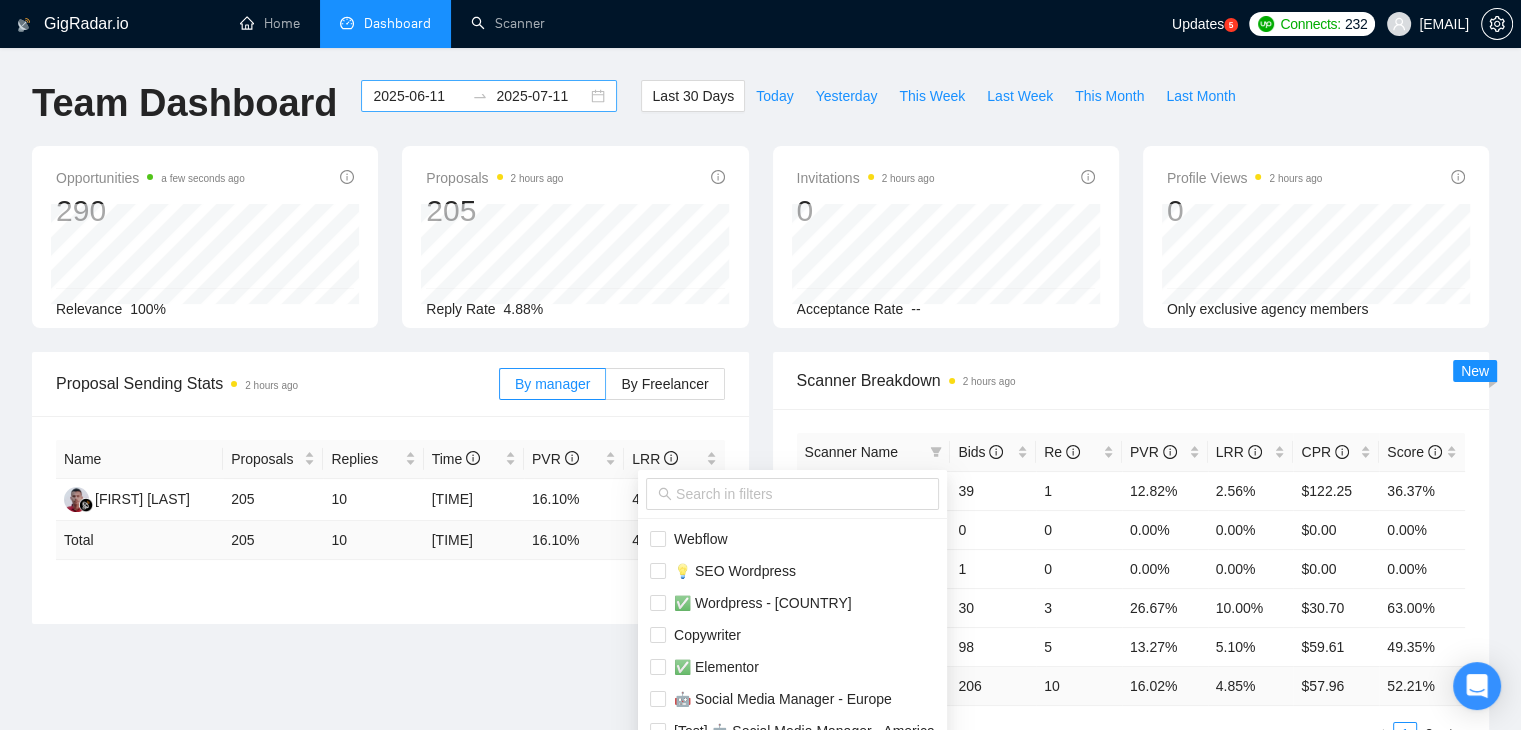 click on "2025-06-11" at bounding box center (418, 96) 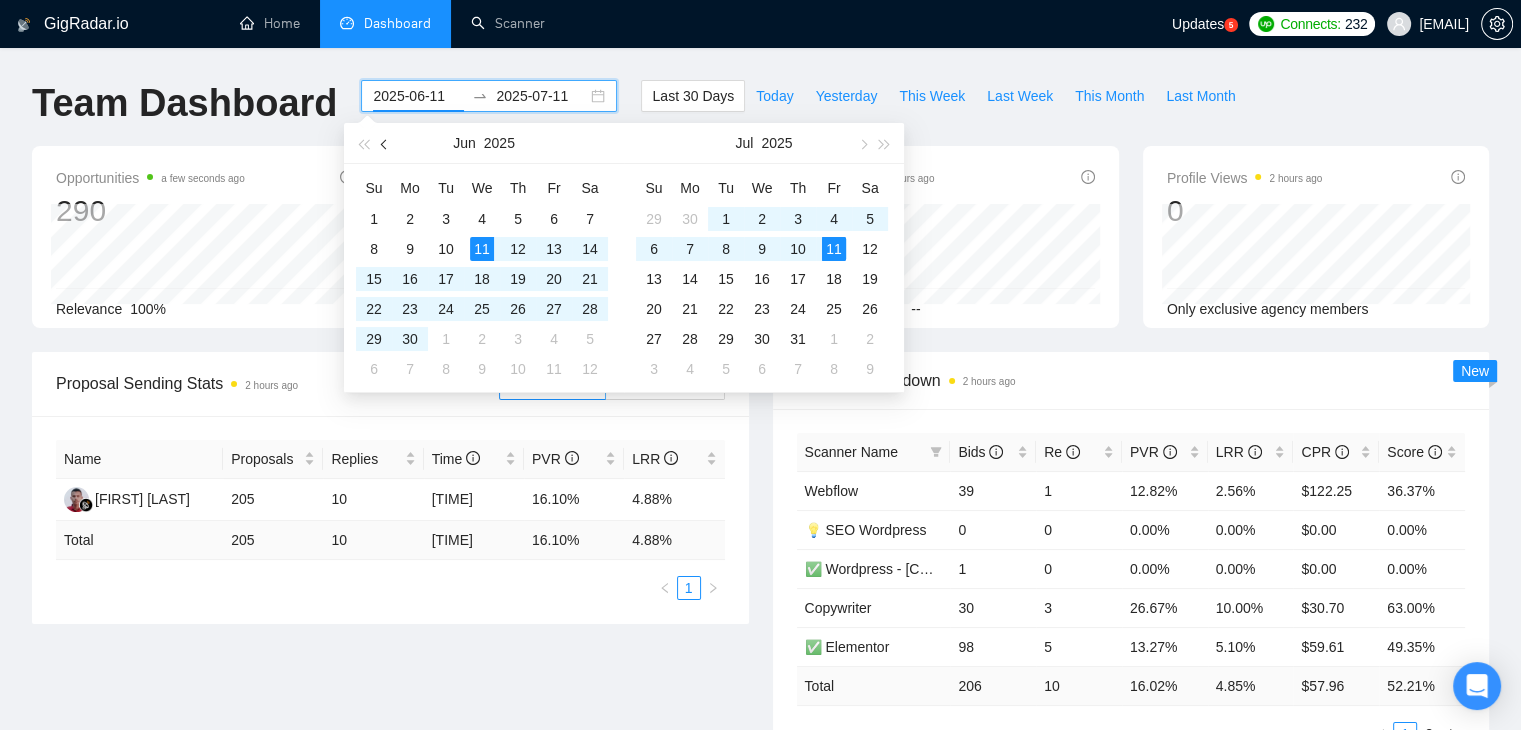 click at bounding box center (386, 144) 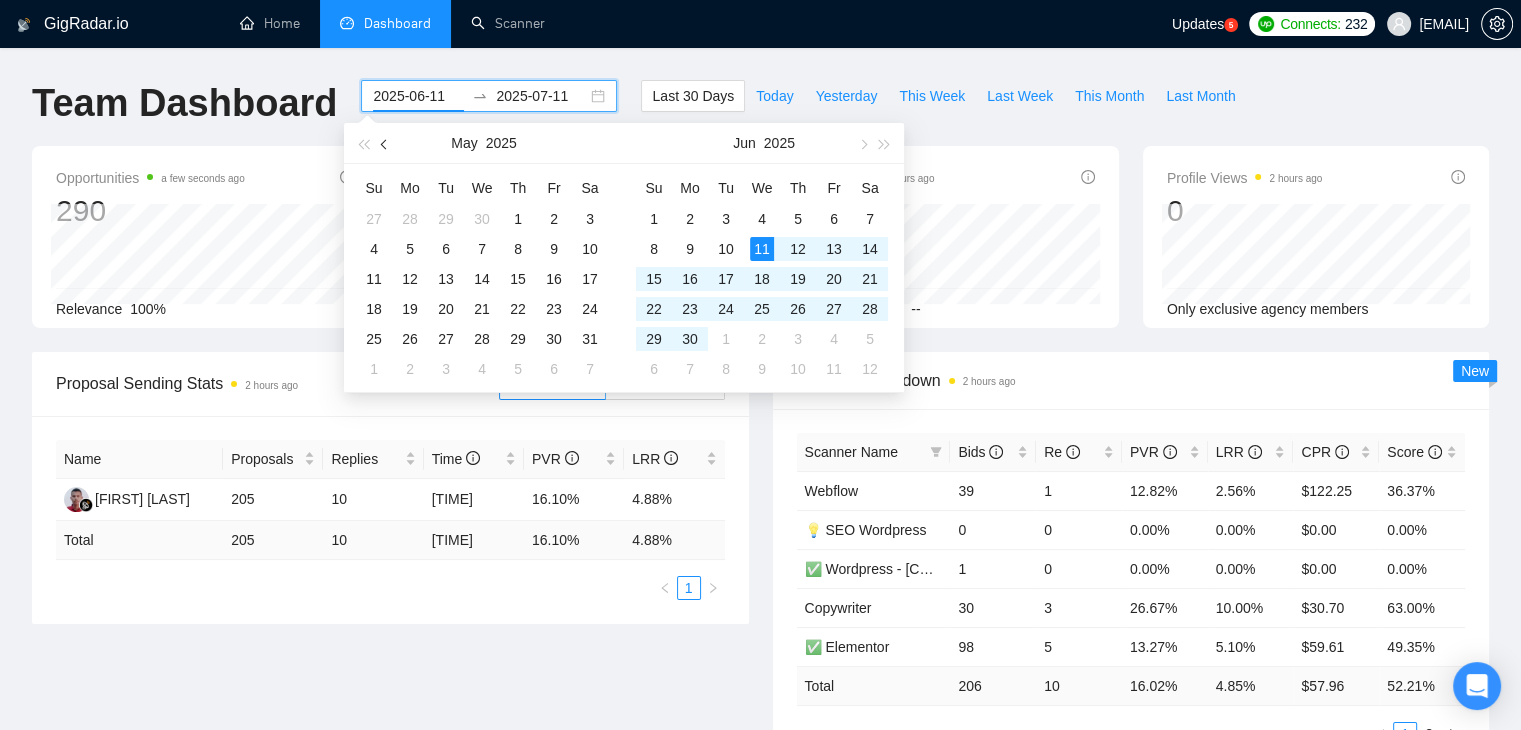 click at bounding box center (386, 144) 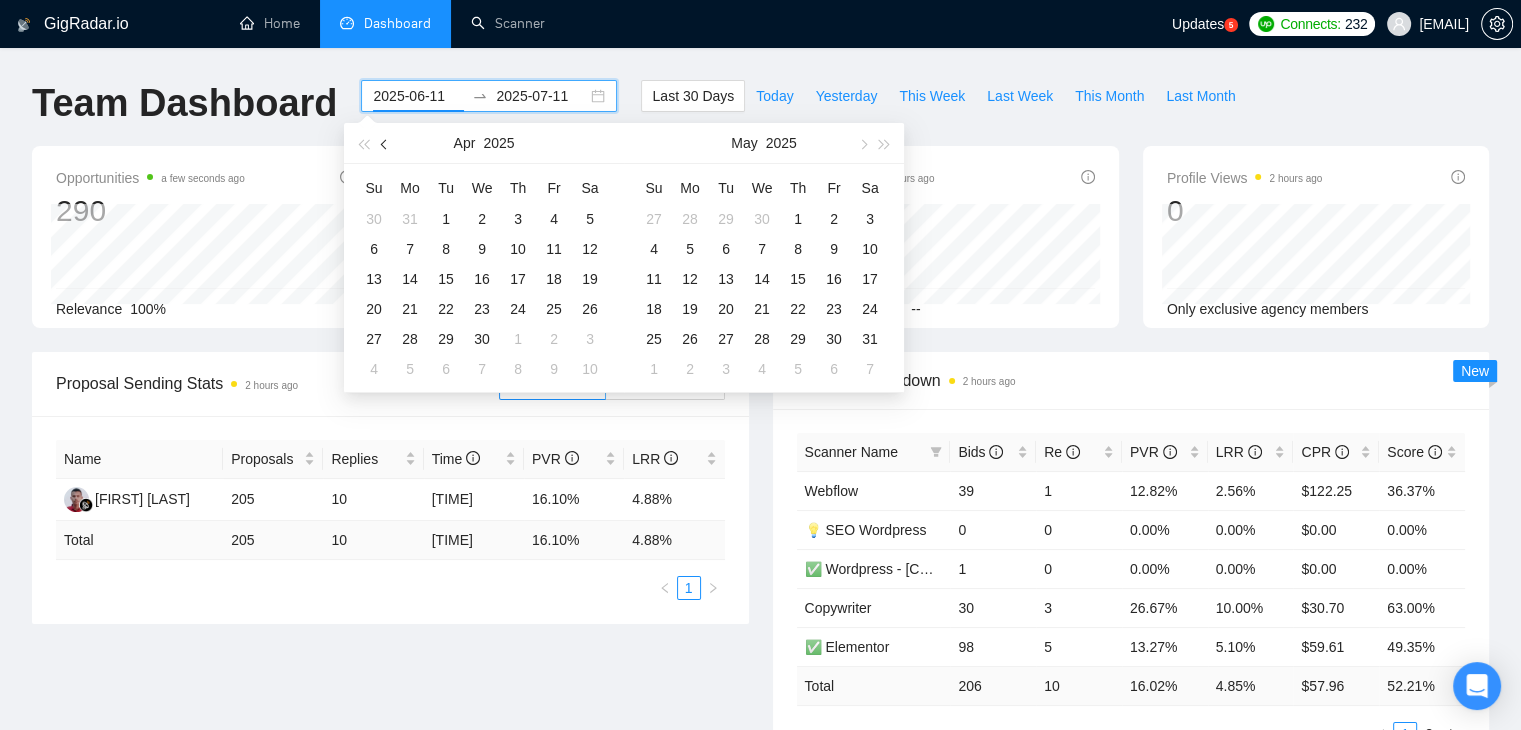 click at bounding box center (386, 144) 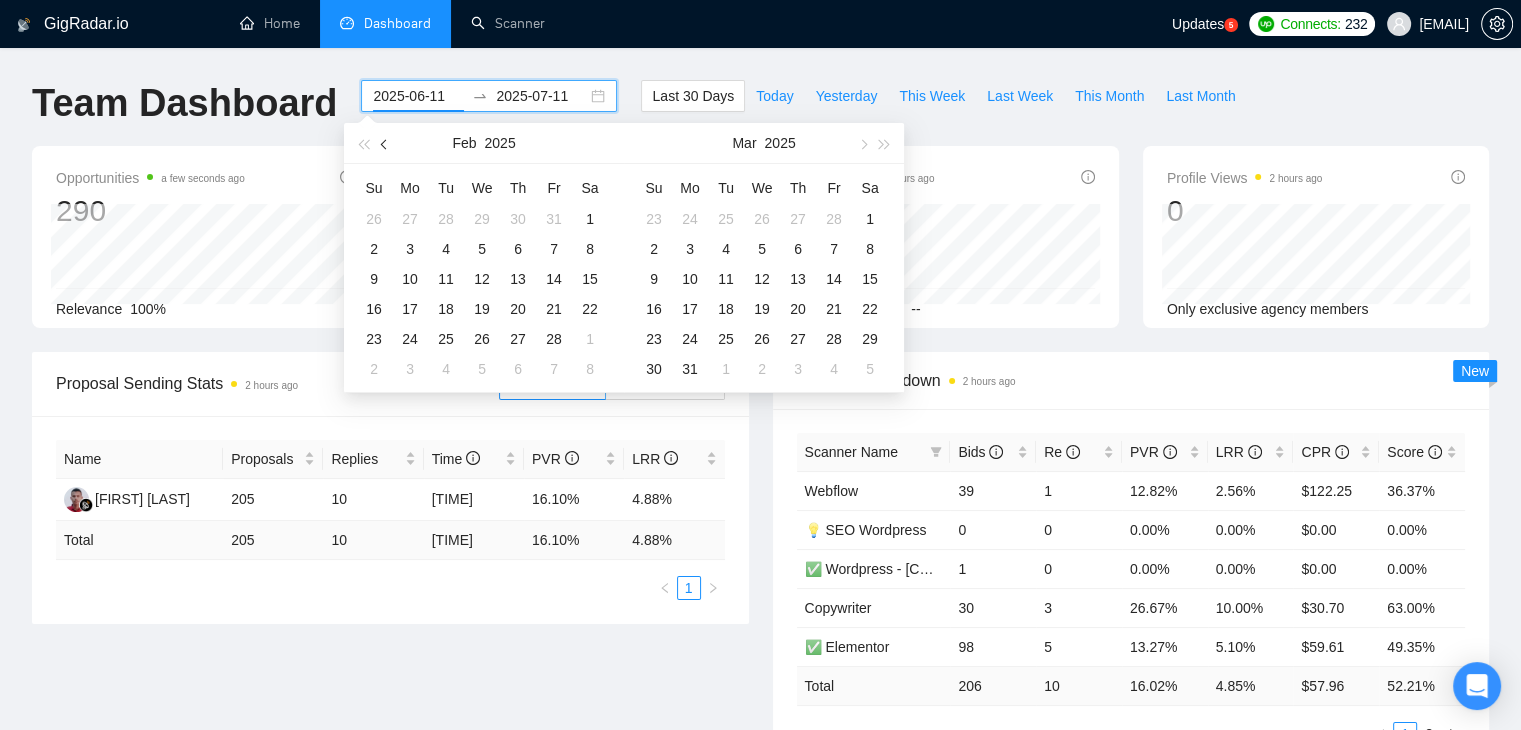 click at bounding box center (386, 144) 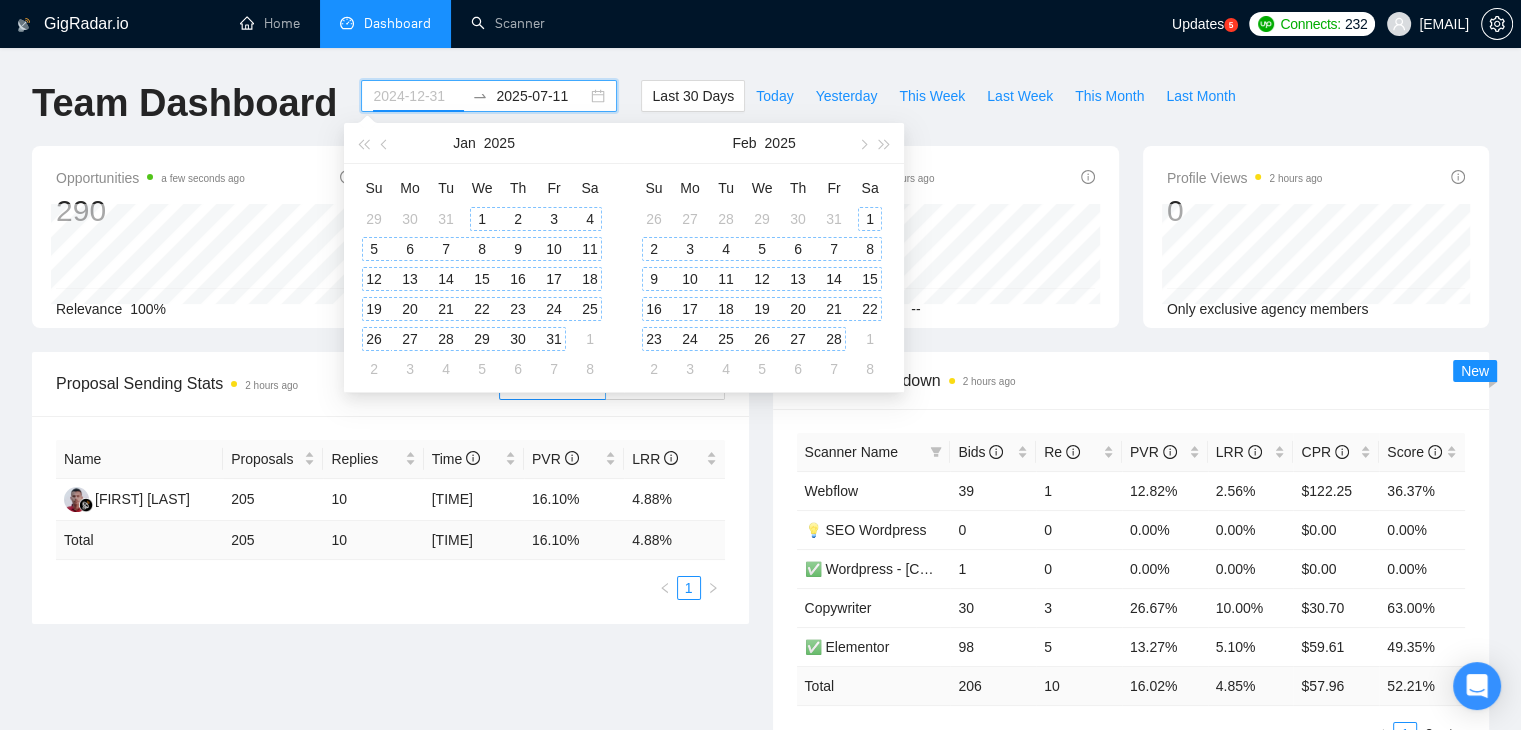 type on "[DATE]" 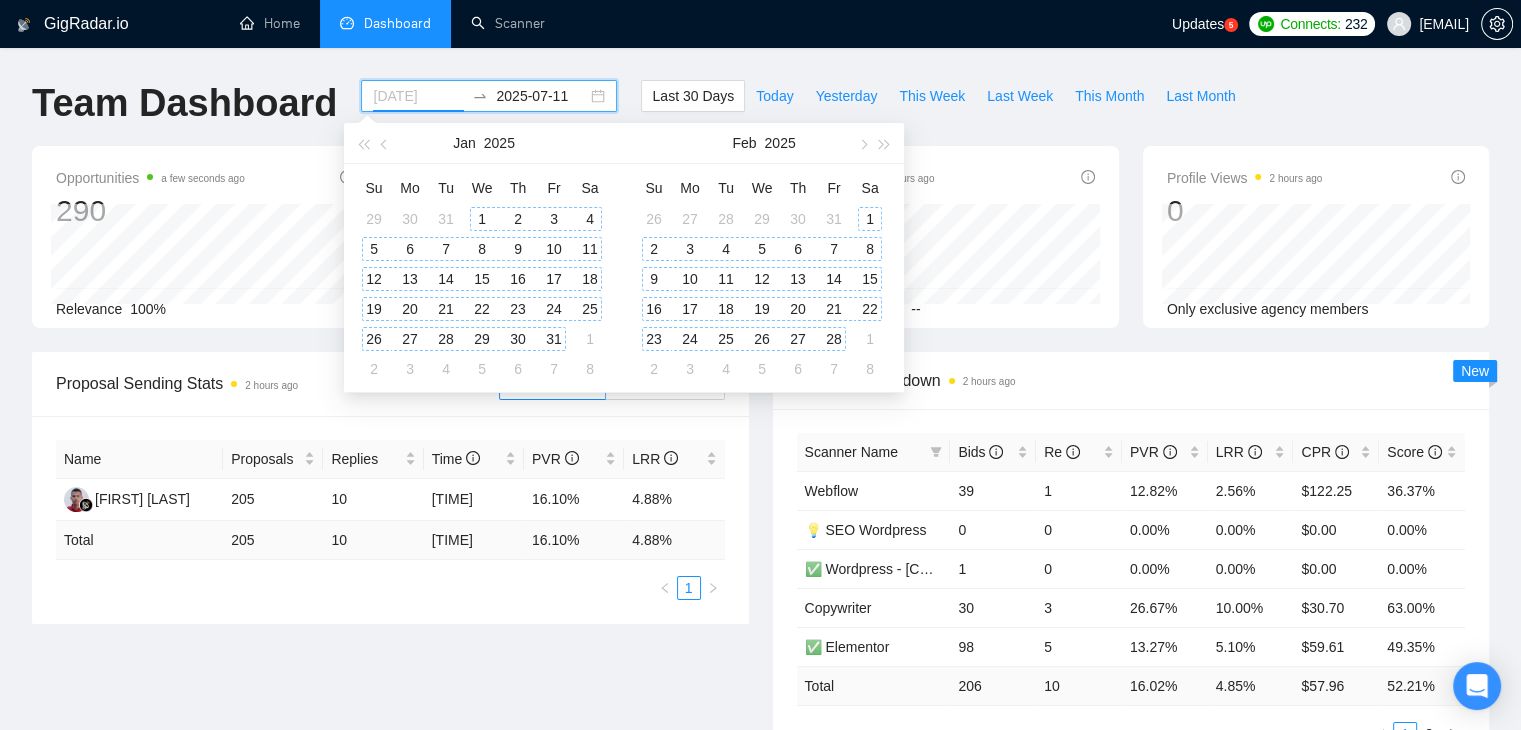 click on "1" at bounding box center (482, 219) 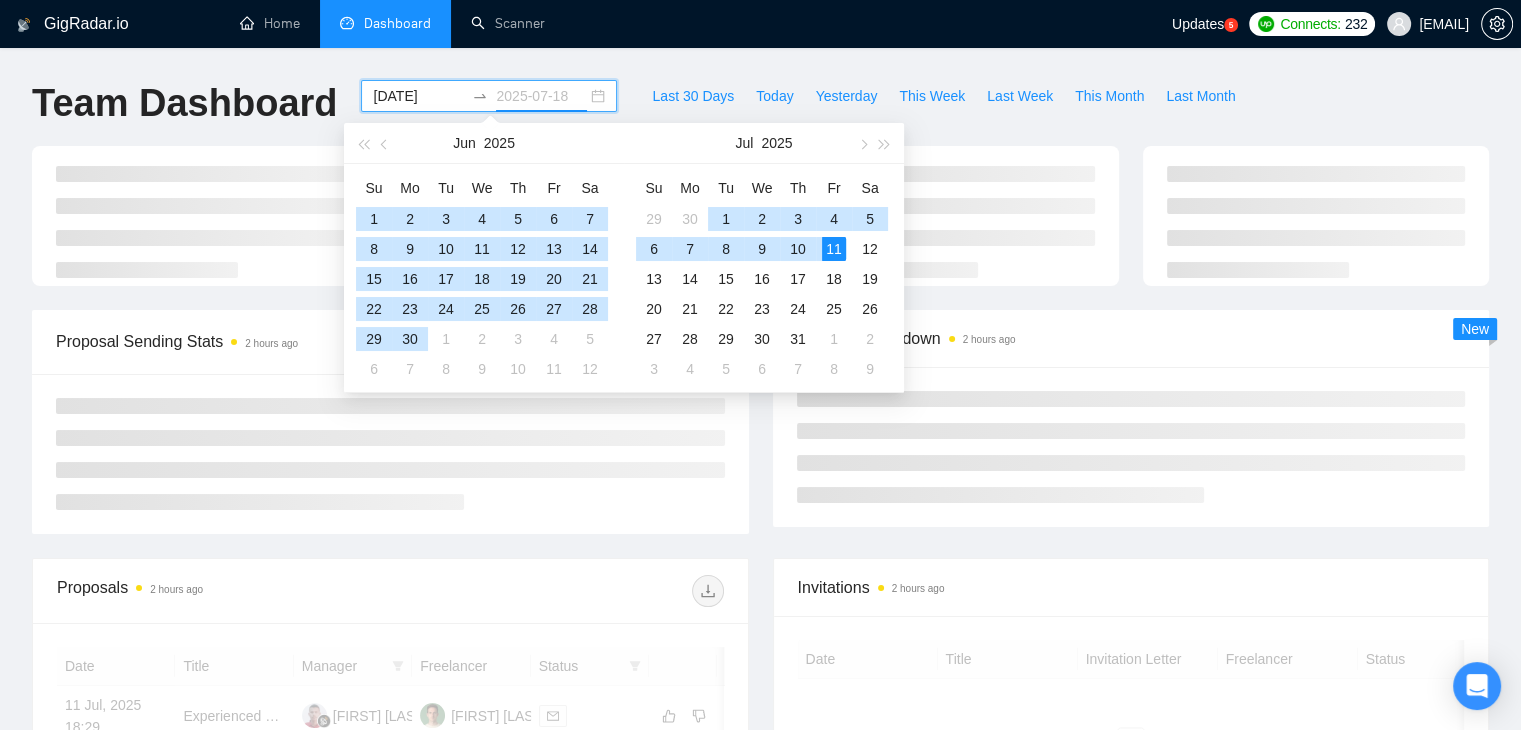type on "2025-07-11" 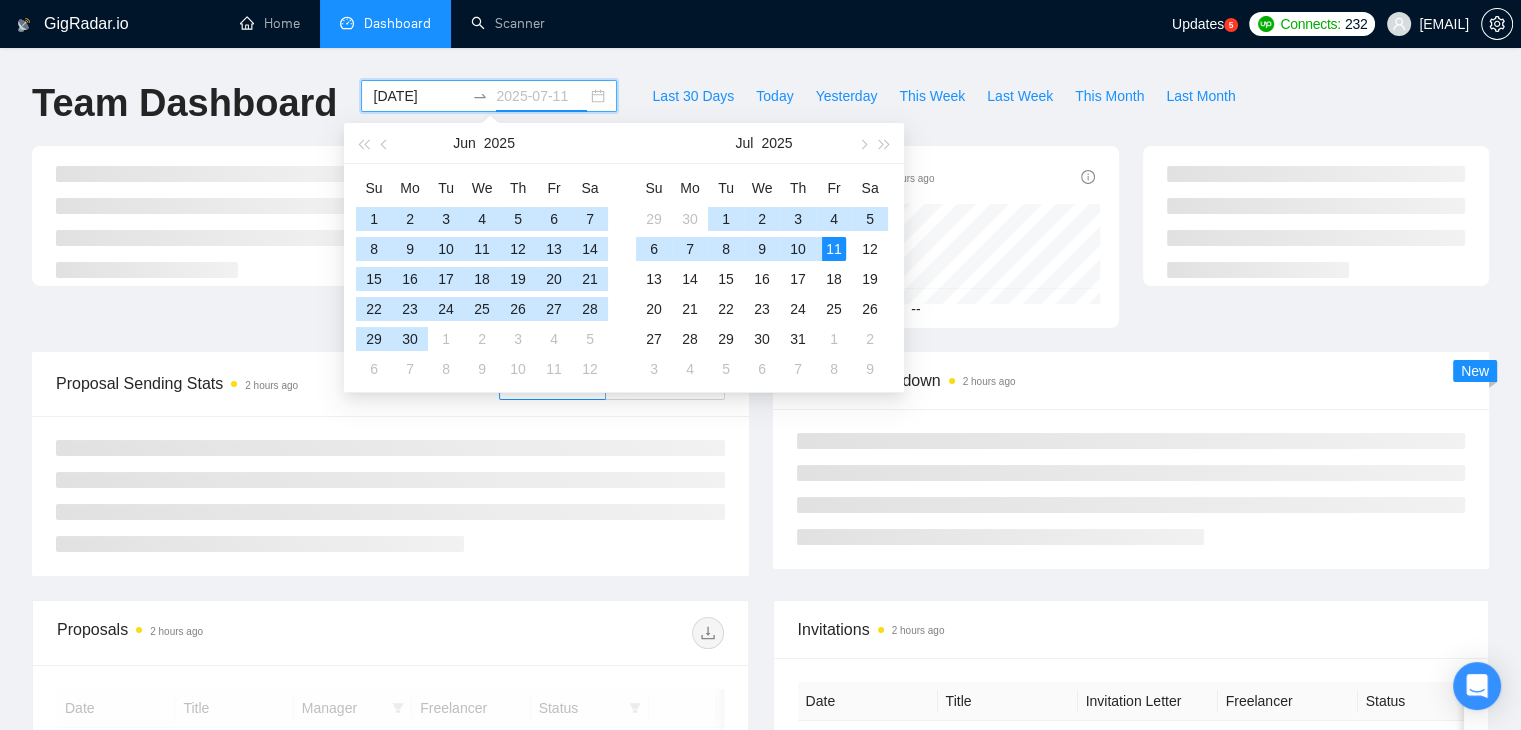 click on "11" at bounding box center [834, 249] 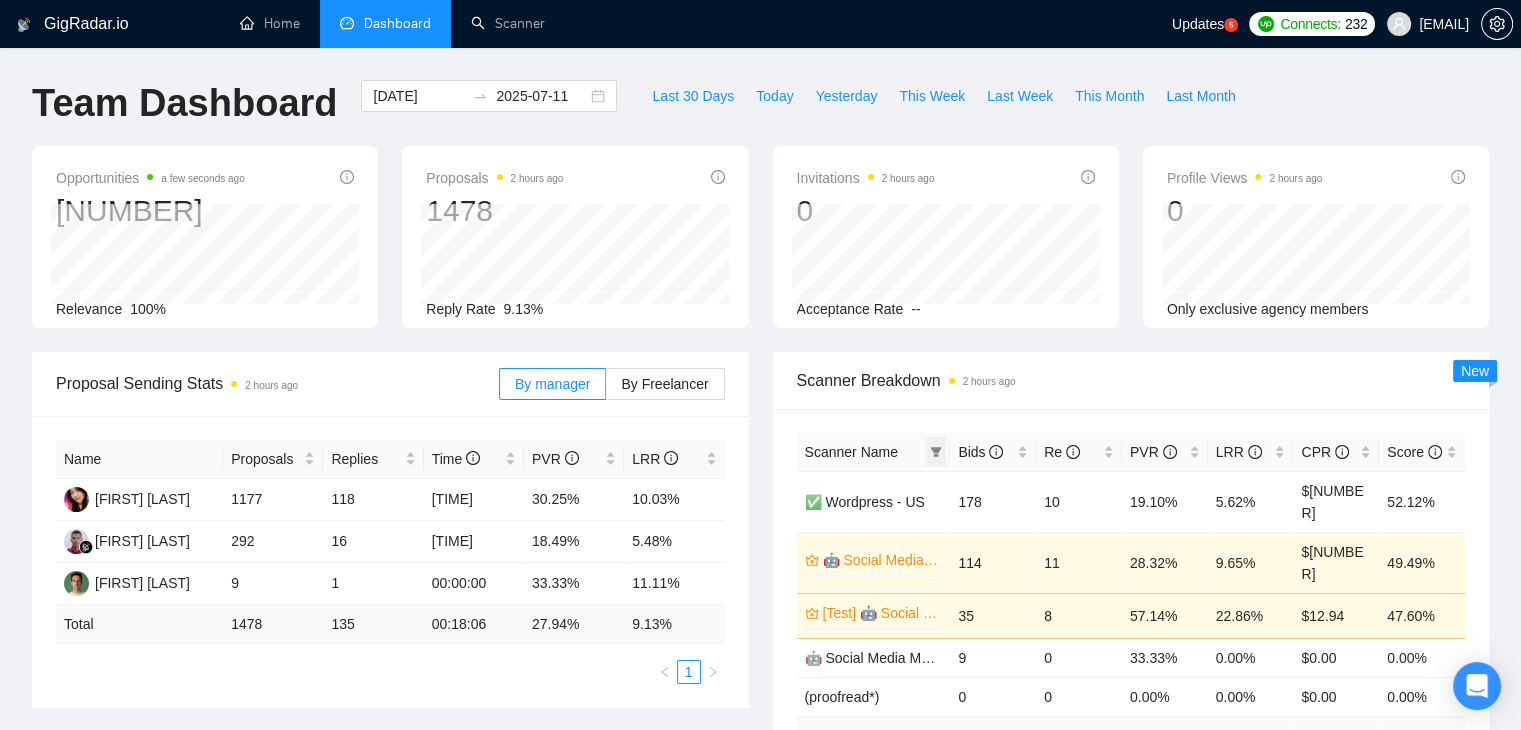 click 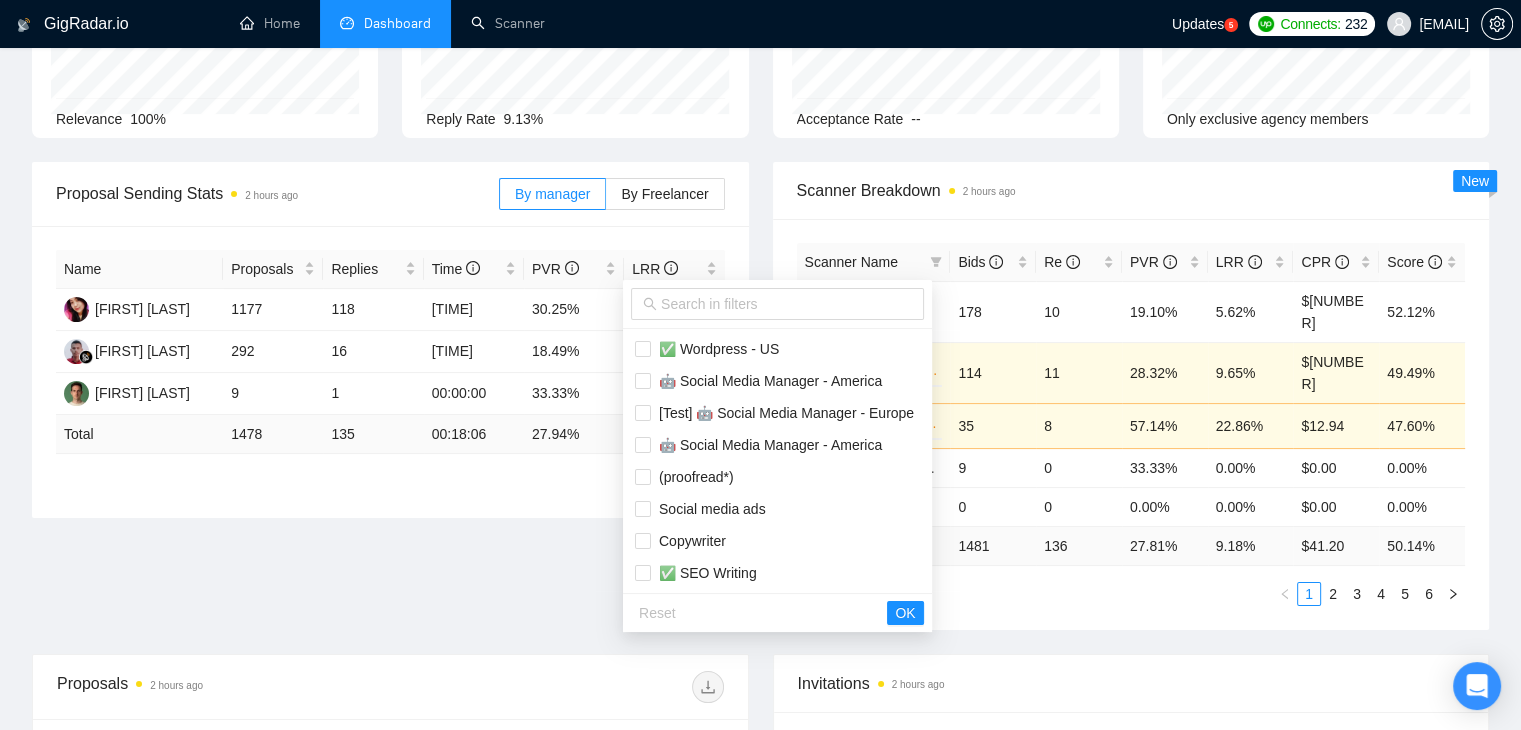 scroll, scrollTop: 200, scrollLeft: 0, axis: vertical 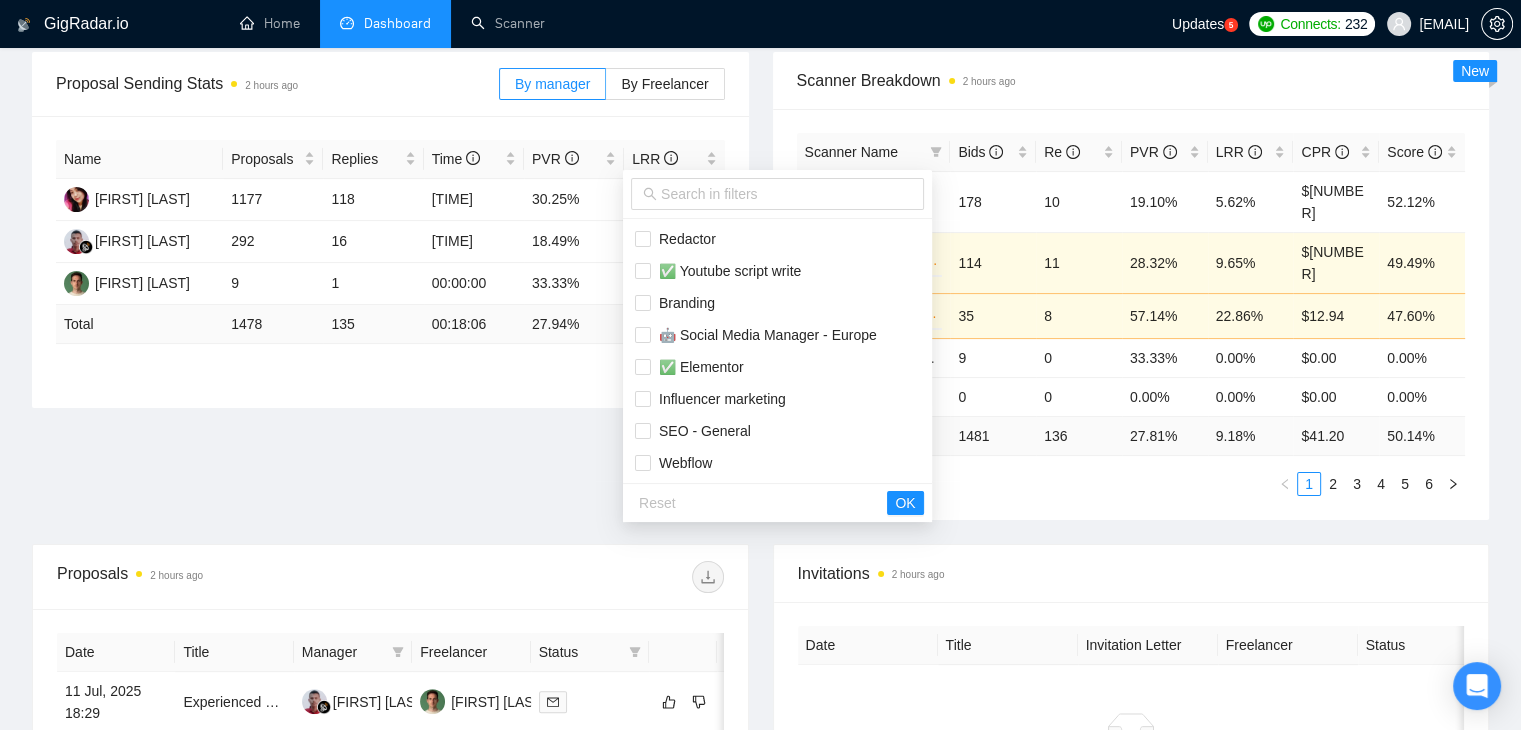click on "Proposal Sending Stats 2 hours ago By manager By Freelancer Name Proposals Replies Time PVR LRR [FIRST] [LAST] 1177 118 [TIME] 30.25% 10.03% [FIRST] [LAST] 292 16 [TIME] 18.49% 5.48% [FIRST] [LAST] 9 1 [TIME] 33.33% 11.11% Total 1478 135 [TIME] 27.94 % 9.13 % 1 Scanner Breakdown 2 hours ago Scanner Name Bids Re PVR LRR CPR Score ✅ Wordpress - US 178 10 19.10% 5.62% $74.43 52.12% 🤖 Social Media Manager - America 0% 114 11 28.32% 9.65% $43.89 49.49% [Test] 🤖 Social Media Manager - Europe 0% 35 8 57.14% 22.86% $12.94 47.60% 🤖 Social Media Manager - America 9 0 33.33% 0.00% $0.00 0.00% (proofread*) 0 0 0.00% 0.00% $0.00 0.00% Total 1481 136 27.81 % 9.18 % $ 41.20 50.14 % 1 2 3 4 5 6 New" at bounding box center (760, 298) 